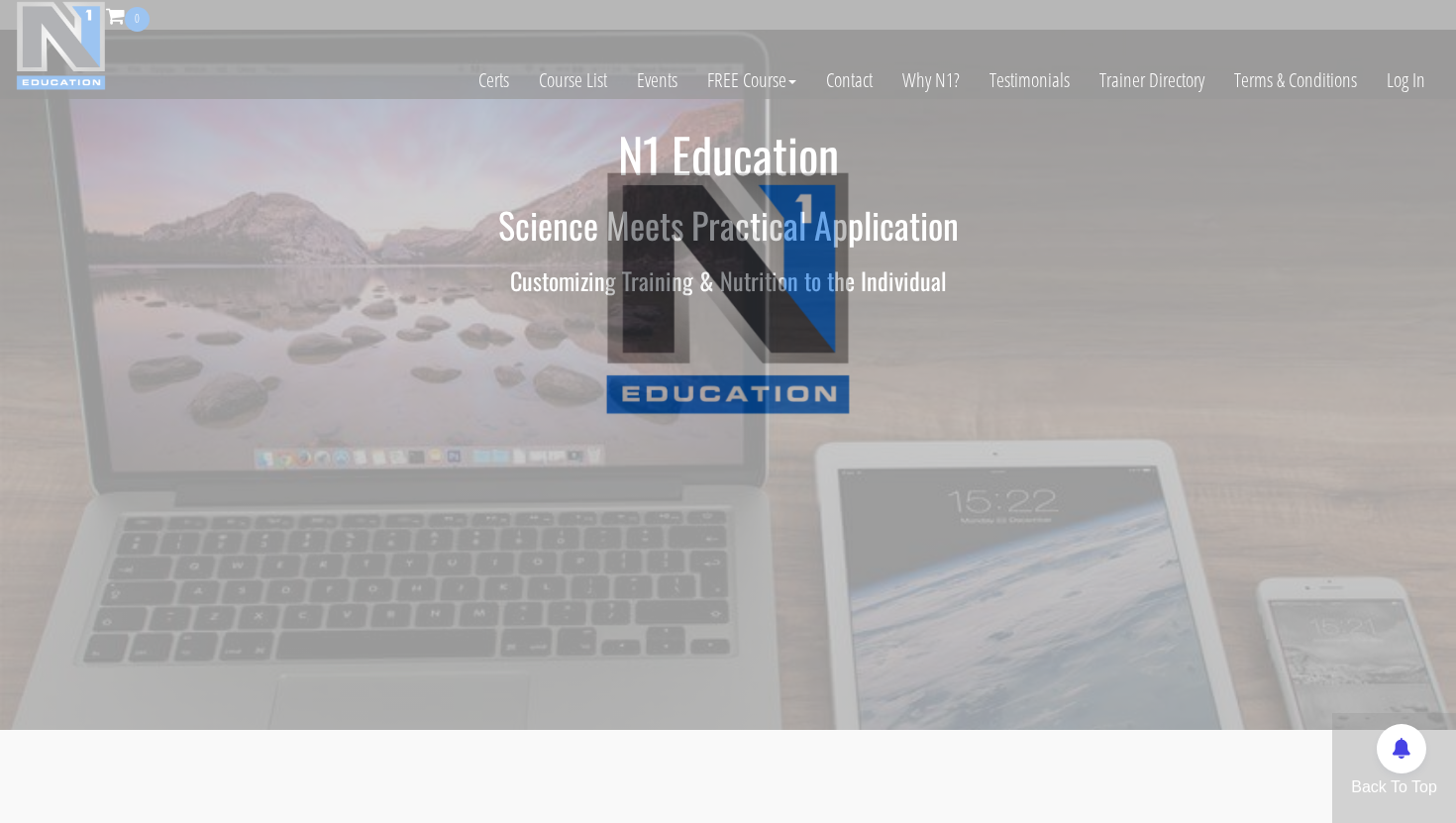 scroll, scrollTop: 0, scrollLeft: 0, axis: both 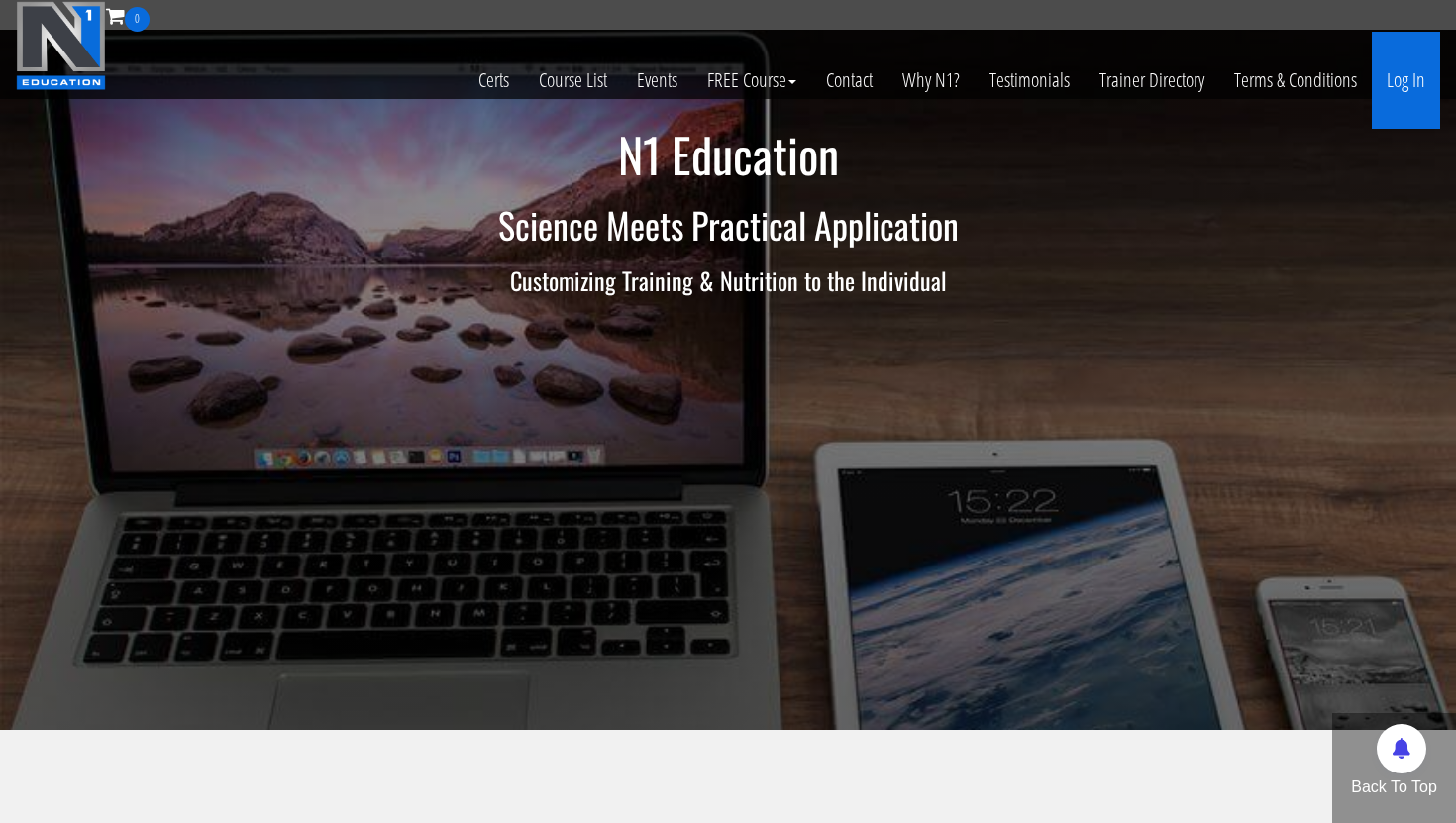 click on "Log In" at bounding box center [1405, 80] 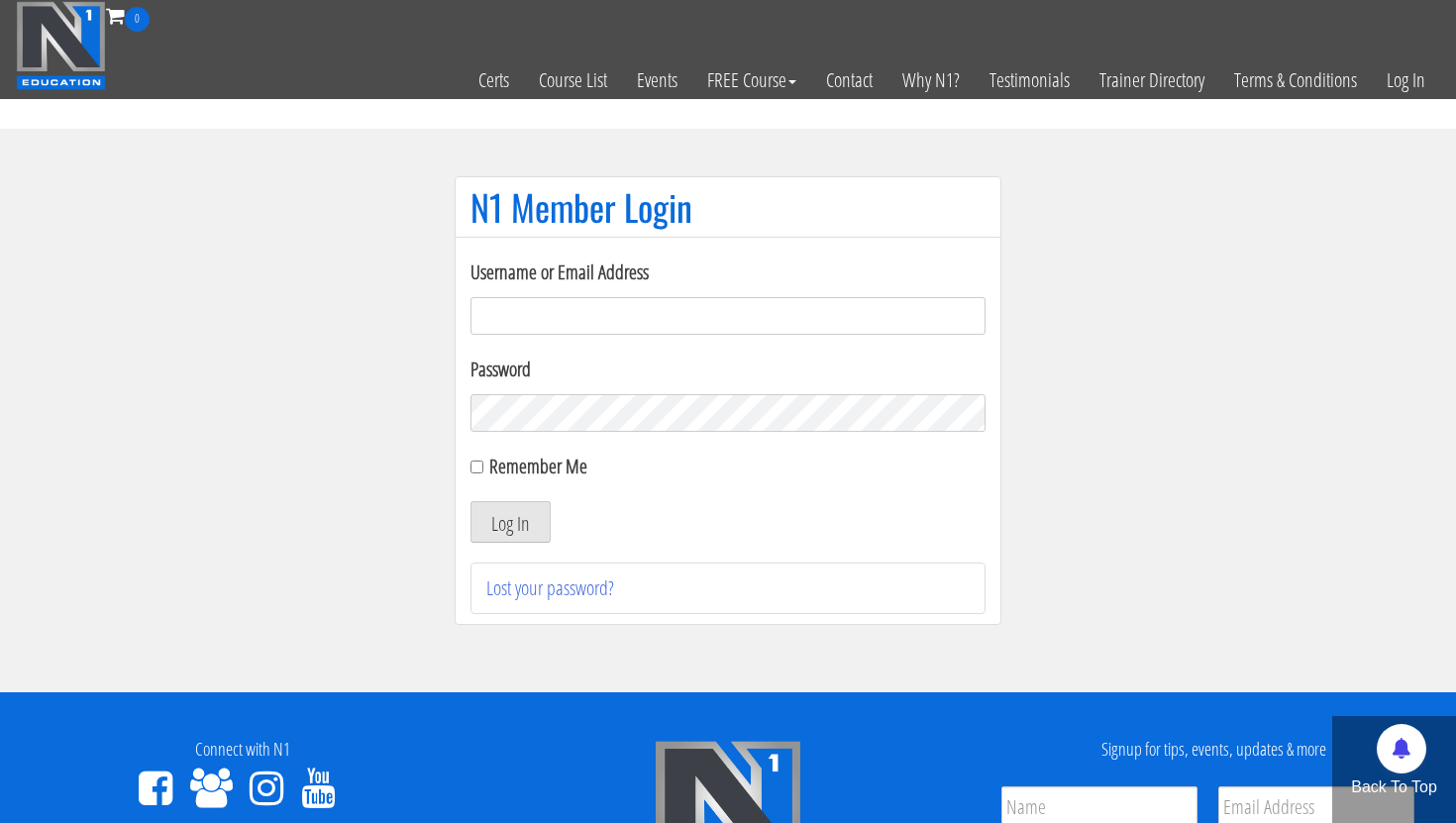scroll, scrollTop: 0, scrollLeft: 0, axis: both 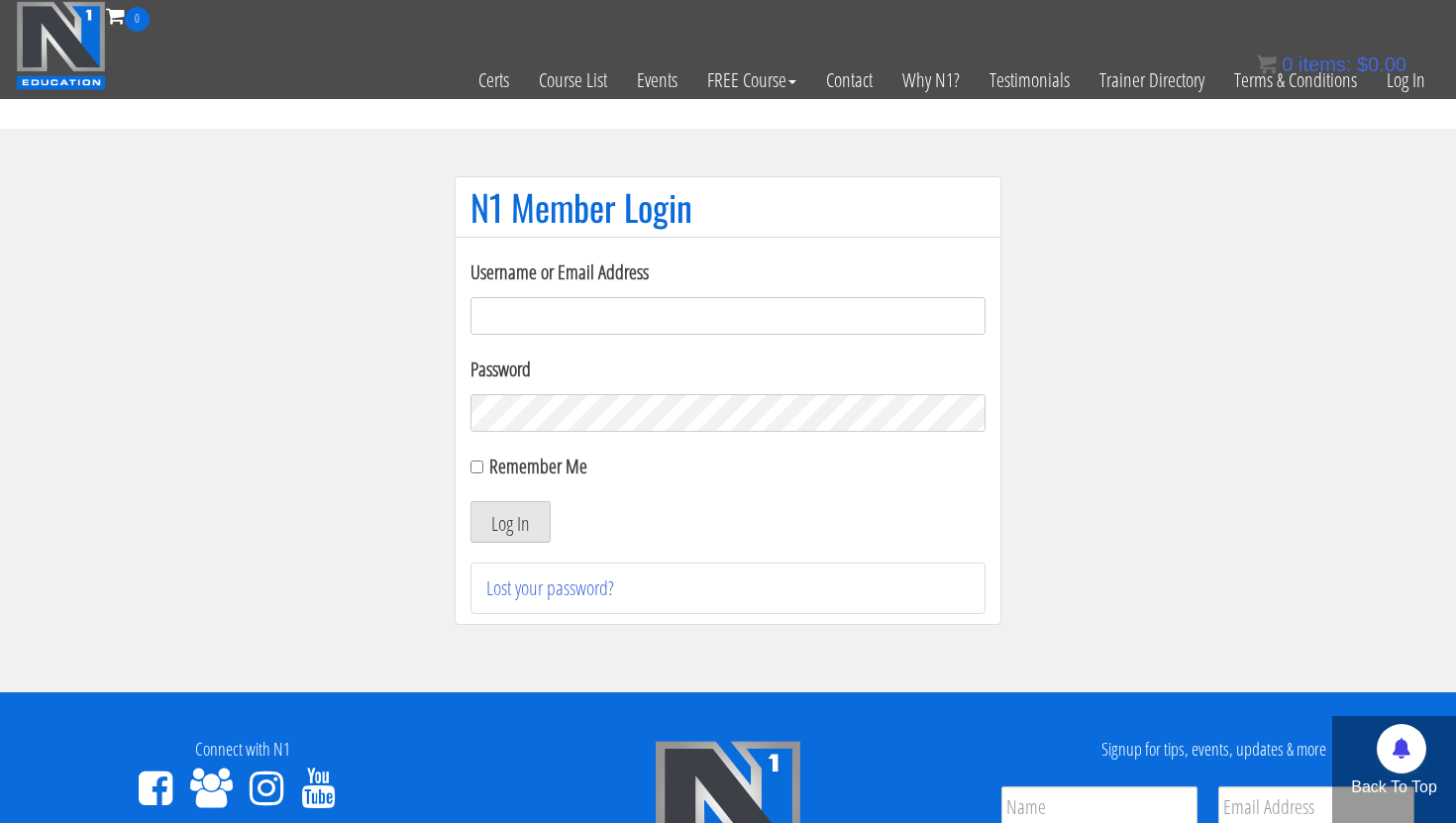 click on "Username or Email Address" at bounding box center [728, 316] 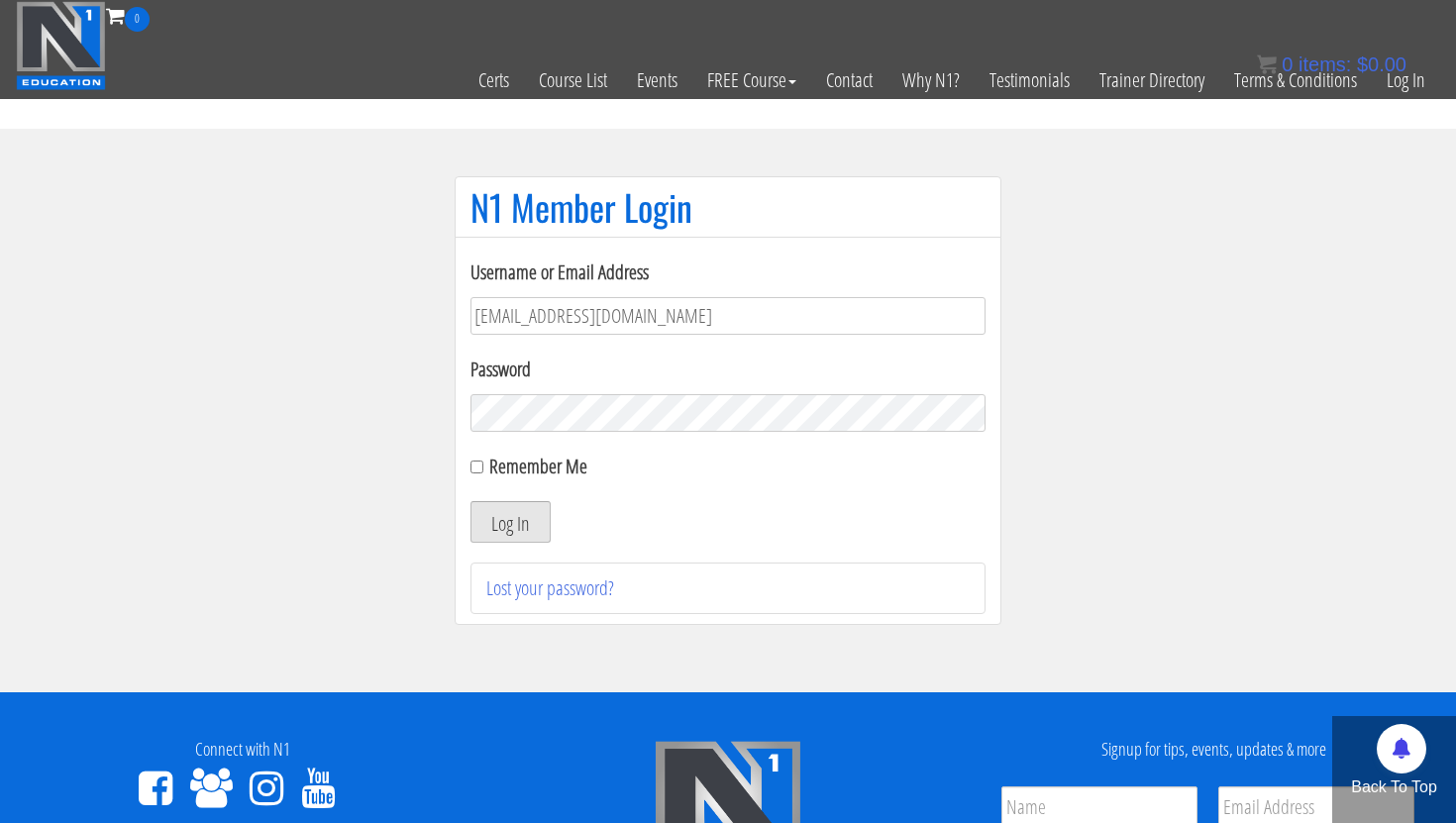 click on "Log In" at bounding box center [510, 522] 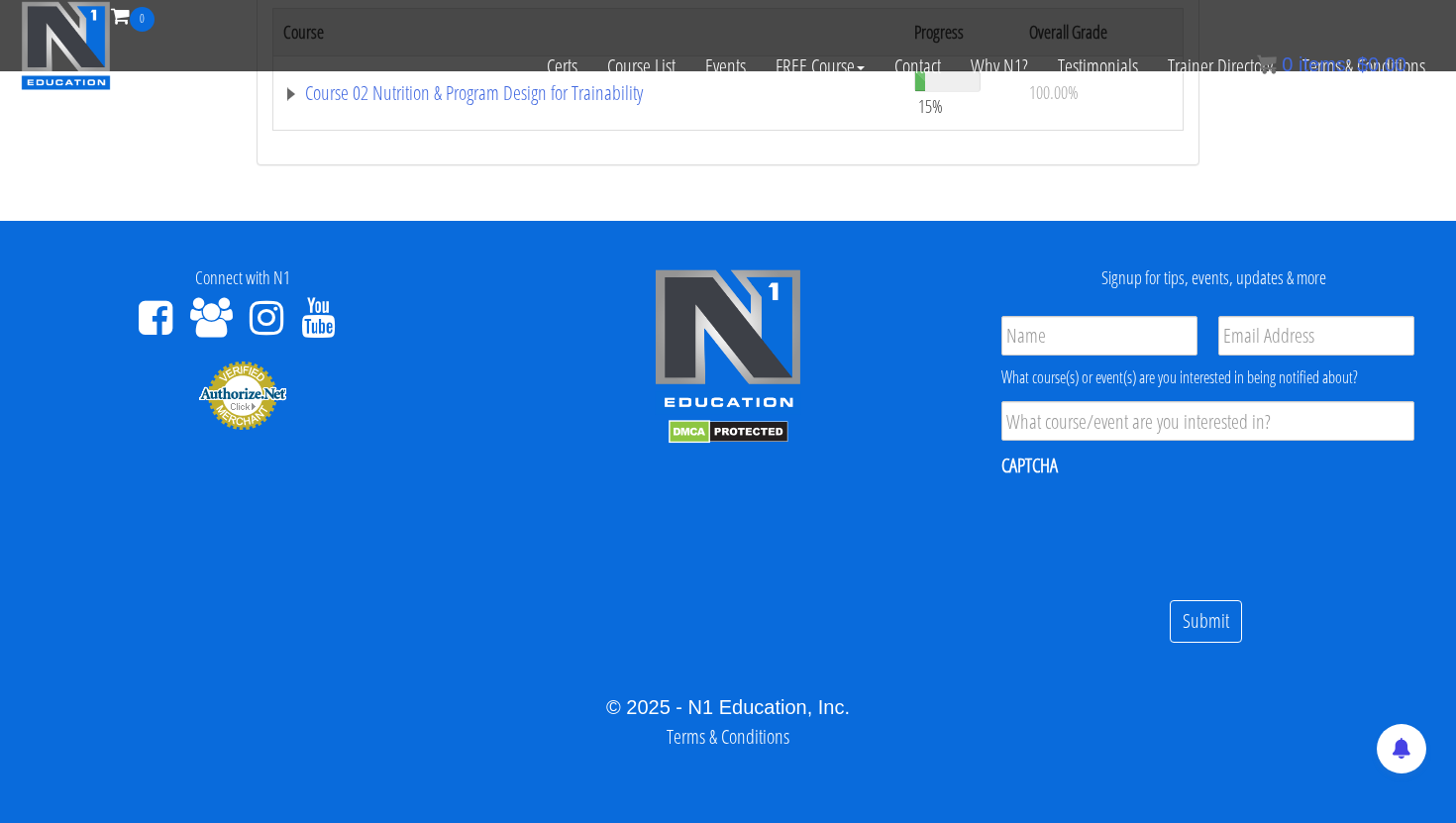 scroll, scrollTop: 623, scrollLeft: 0, axis: vertical 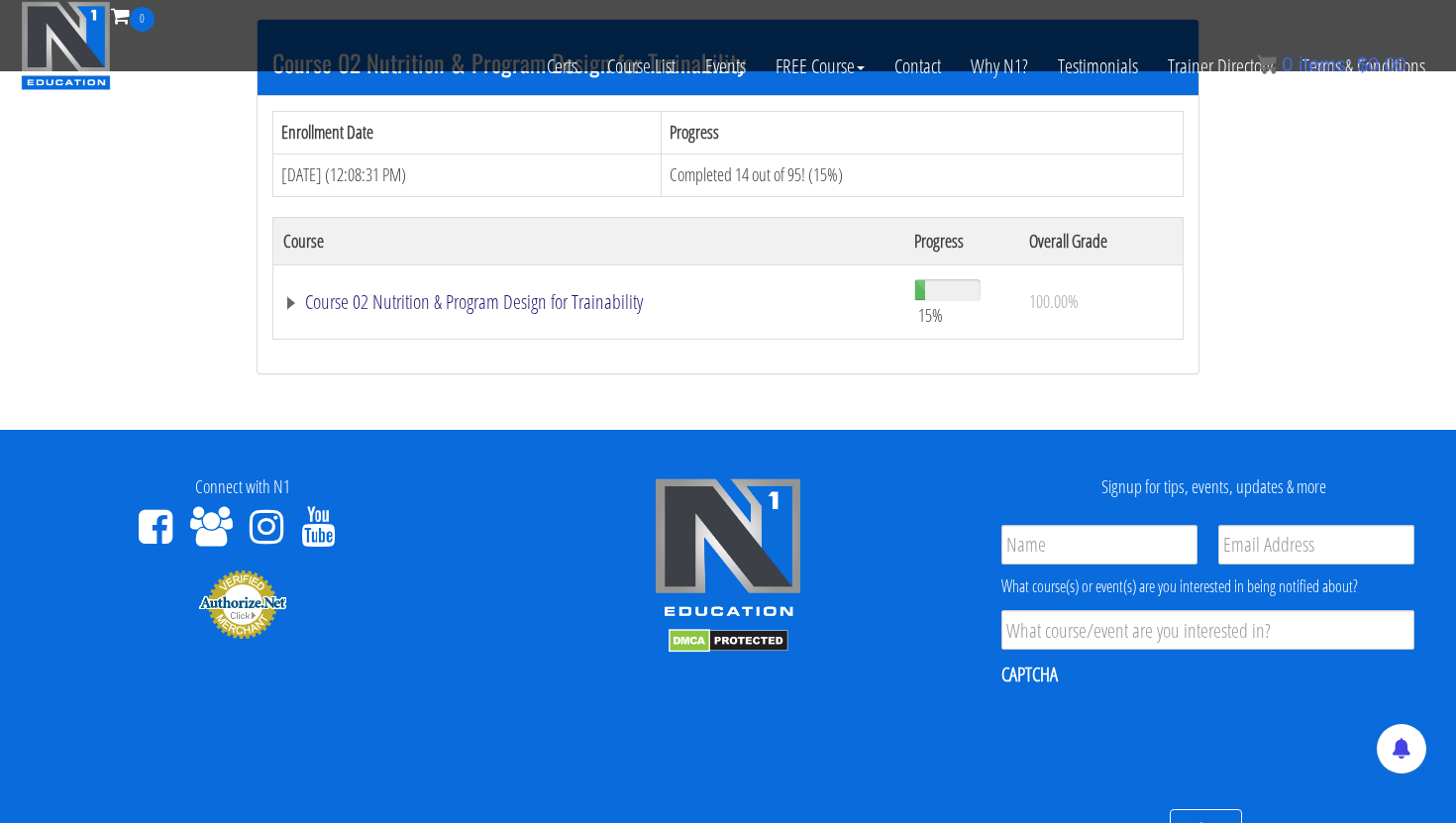 click on "Course 02 Nutrition & Program Design for Trainability" at bounding box center [557, -60] 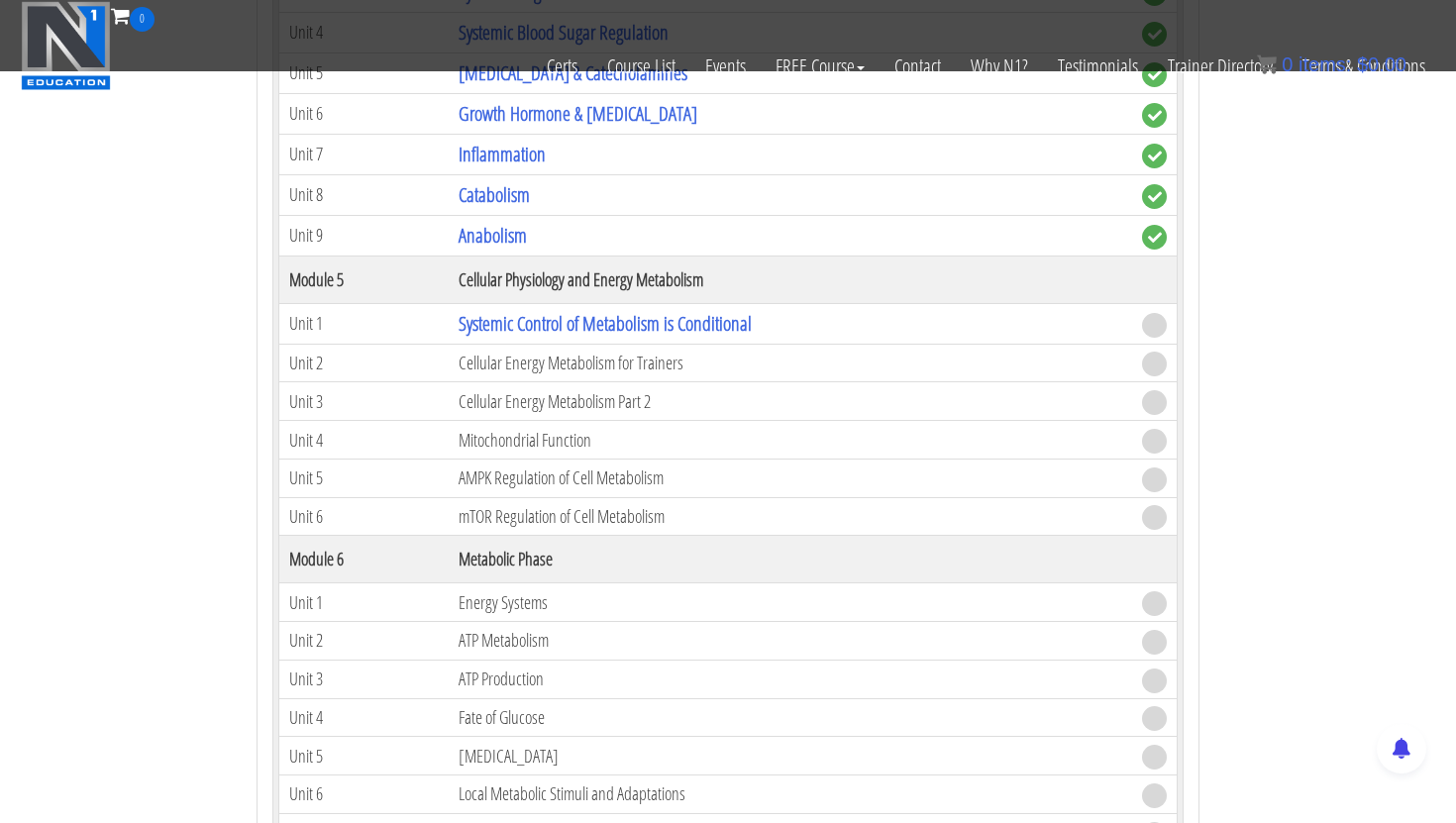scroll, scrollTop: 1513, scrollLeft: 0, axis: vertical 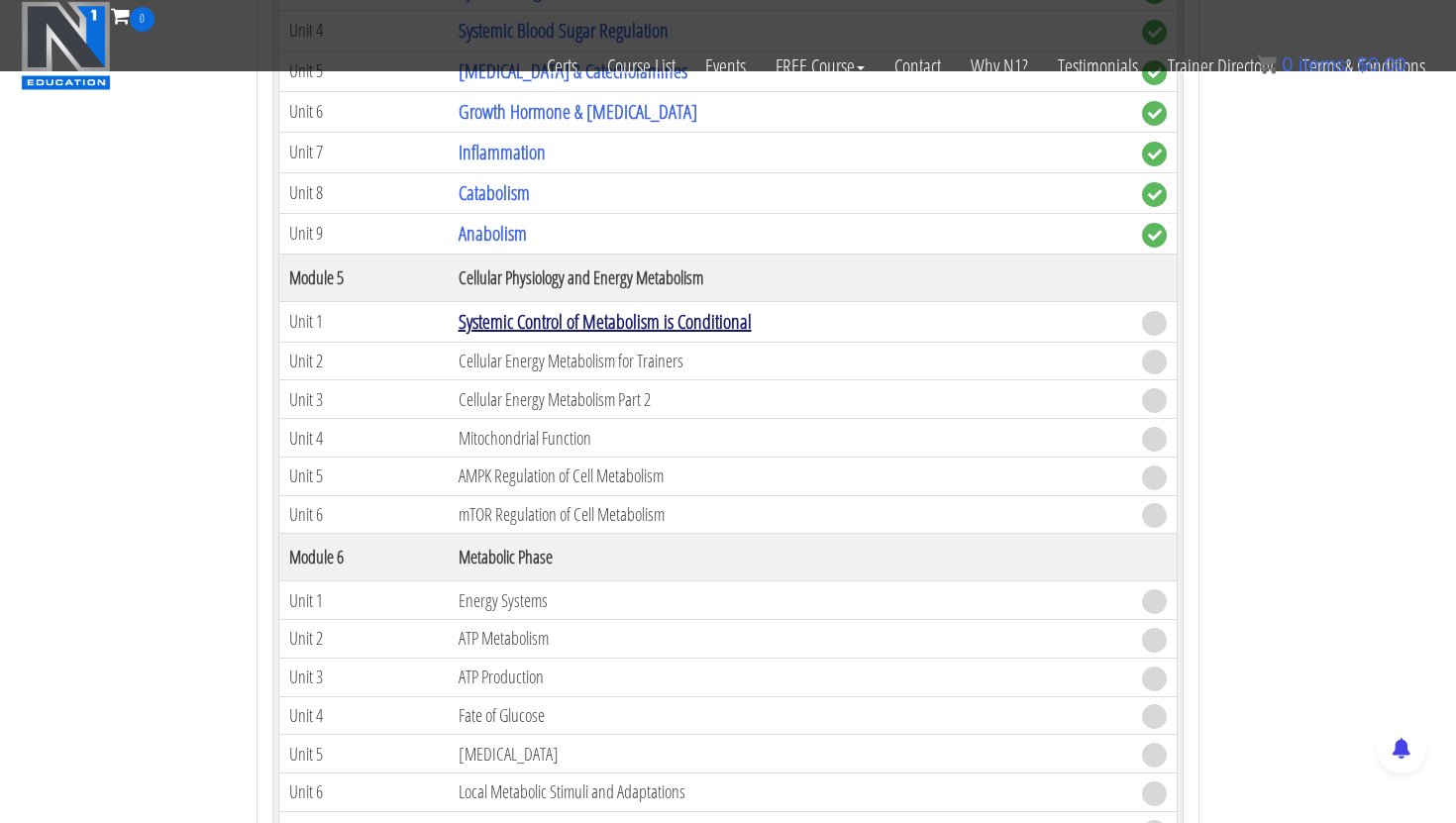 click on "Systemic Control of Metabolism is Conditional" at bounding box center (605, 321) 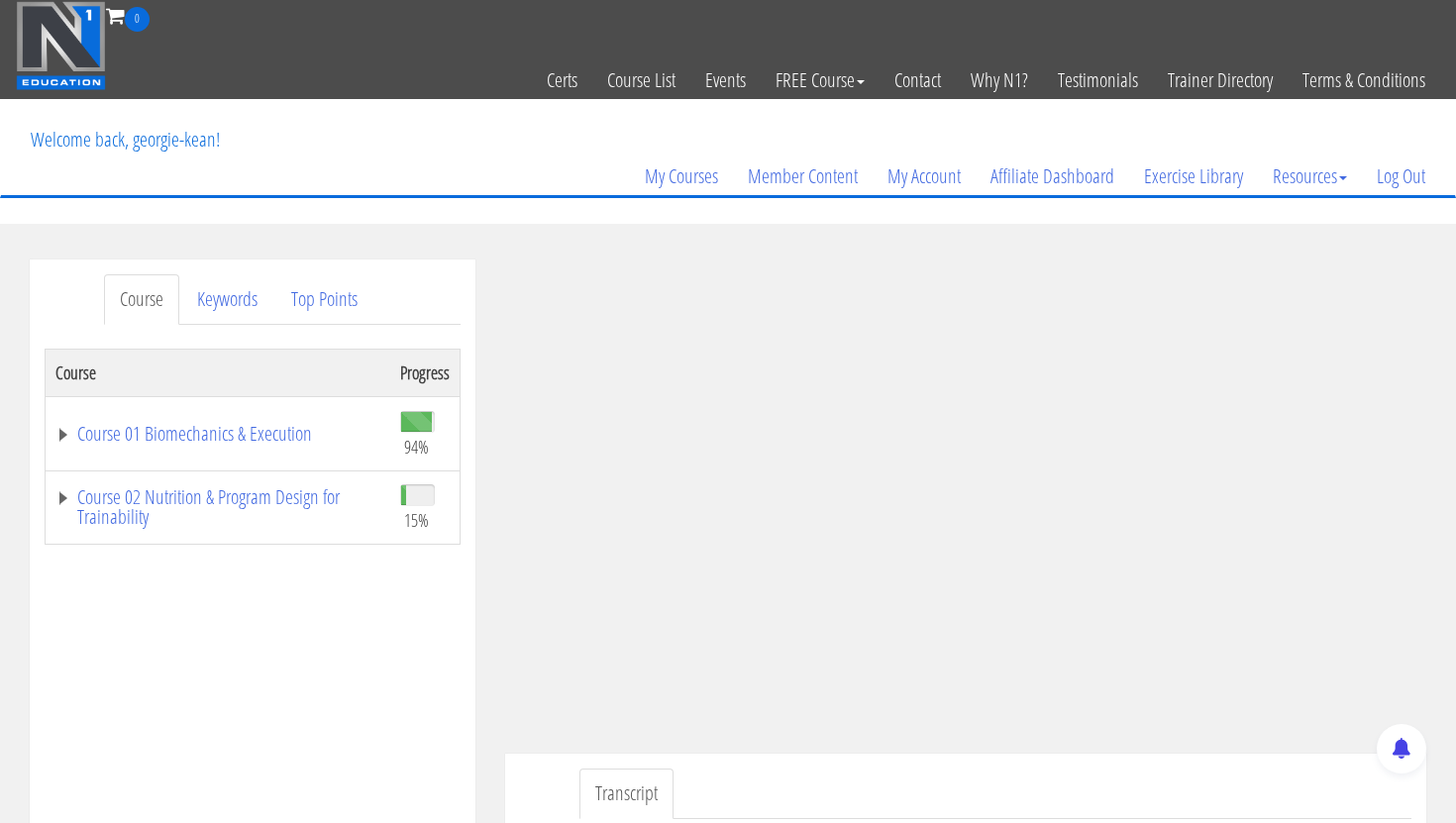 scroll, scrollTop: 0, scrollLeft: 0, axis: both 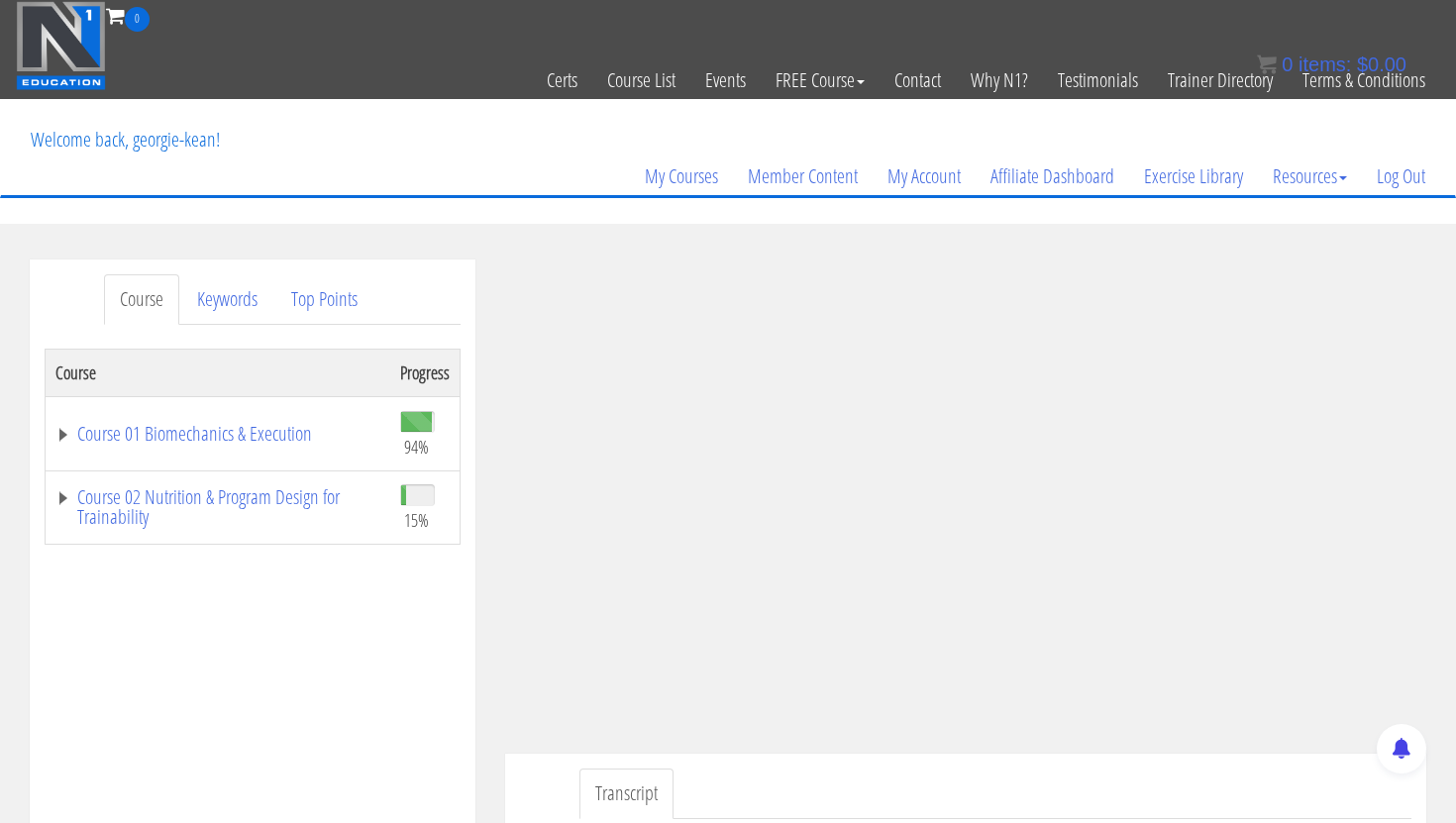 click on "Course Progress Course 01 Biomechanics & Execution
94%
Module 1
The Science of Reps
Unit 1
Introduction
Unit 2
Range of Motion
Unit 3
Tension
Unit 4
Training Goals
Unit 5
Importance of Reps
Unit 6
Resistance Curves
Unit 7
Moment Arms
Unit 8
Physics of Exercise
Unit 9
Momentum
Module 2
Functional Anatomy
Unit 1
Scapular Function Part 1" at bounding box center [253, 844] 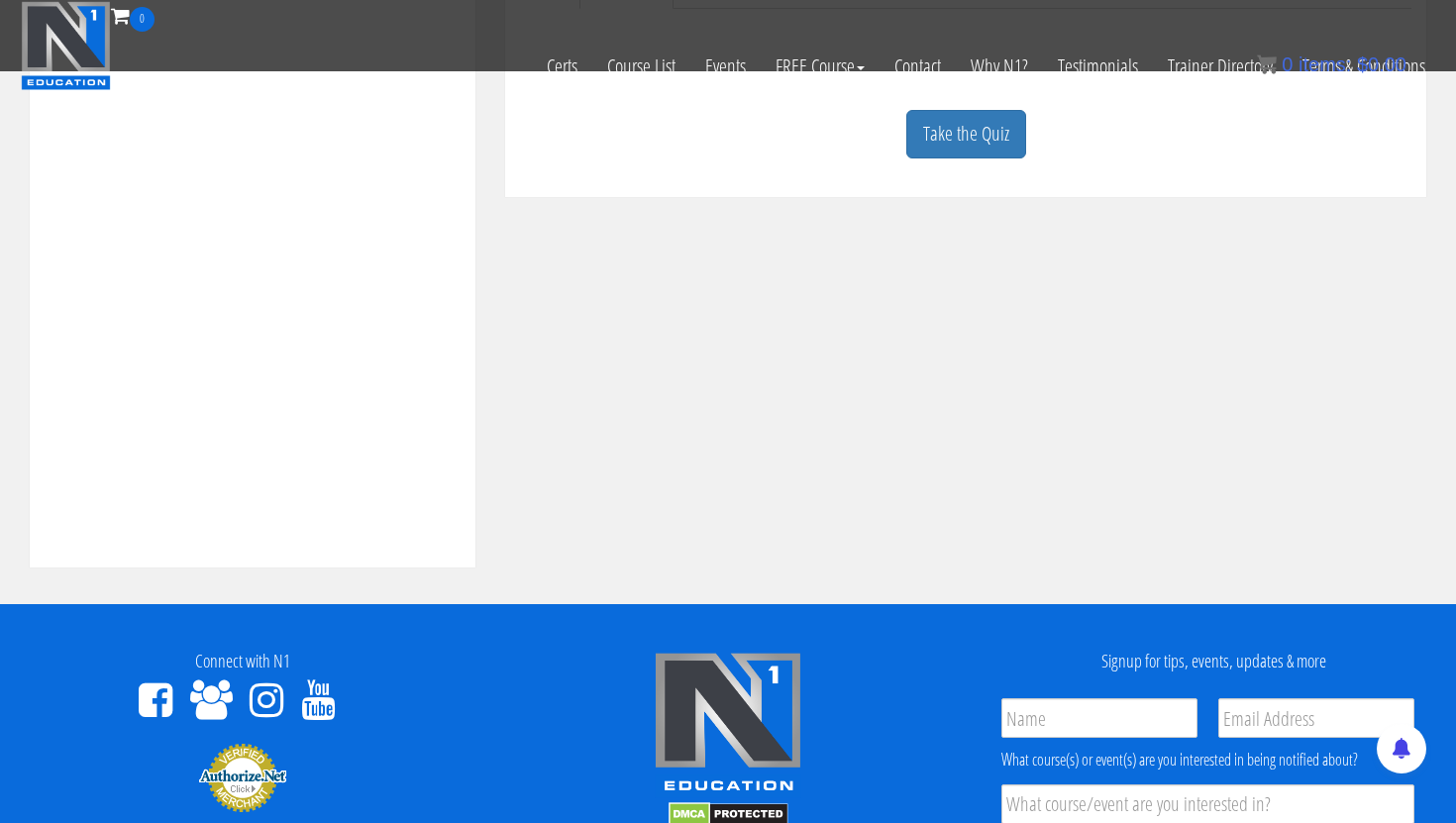 scroll, scrollTop: 621, scrollLeft: 0, axis: vertical 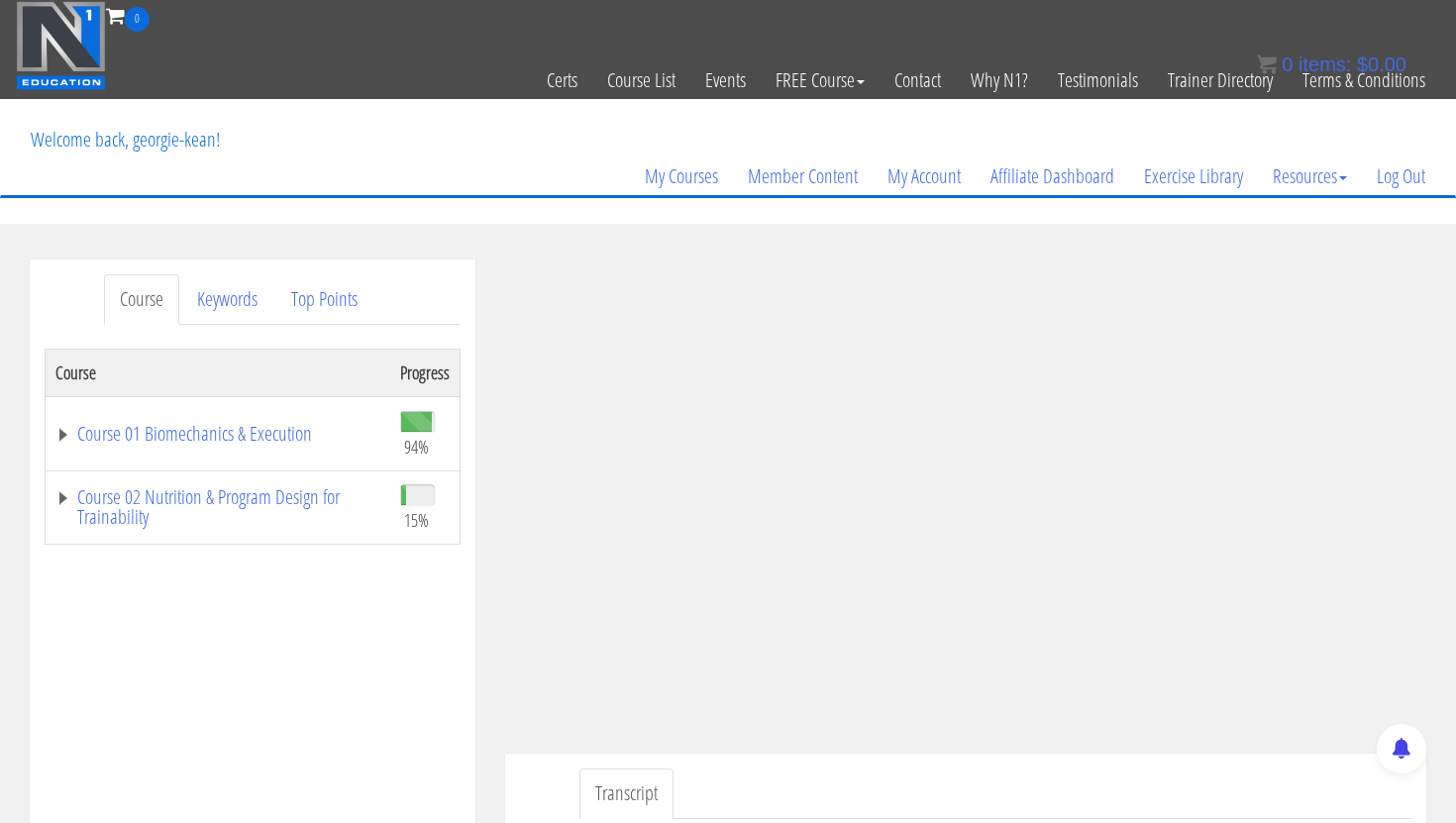 click on "Course Progress Course 01 Biomechanics & Execution
94%
Module 1
The Science of Reps
Unit 1
Introduction
Unit 2
Range of Motion
Unit 3
Tension
Unit 4
Training Goals
Unit 5
Importance of Reps
Unit 6
Resistance Curves
Unit 7
Moment Arms
Unit 8
Physics of Exercise
Unit 9
Momentum
Module 2
Functional Anatomy
Unit 1
Scapular Function Part 1" at bounding box center [253, 844] 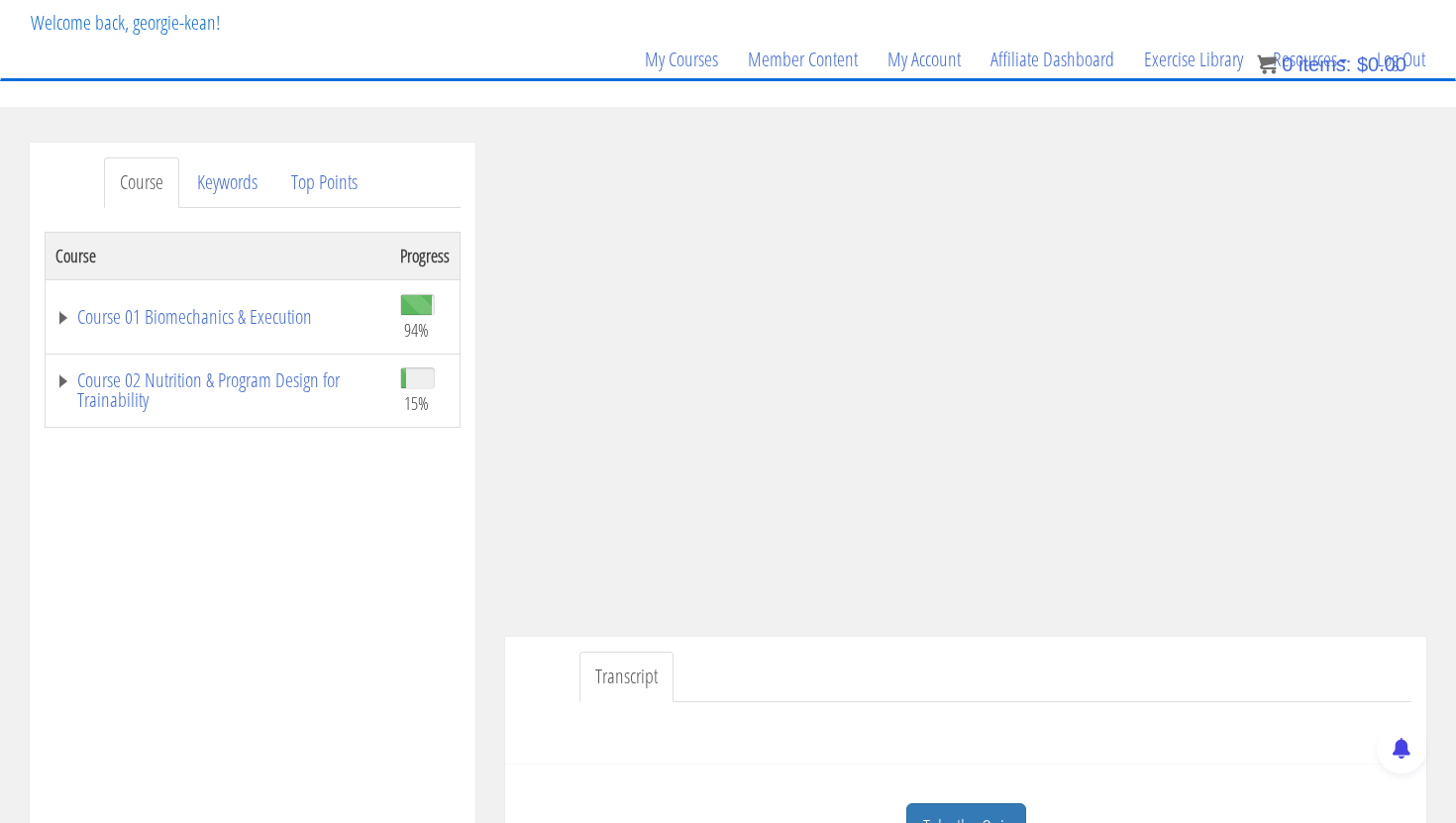 scroll, scrollTop: 133, scrollLeft: 0, axis: vertical 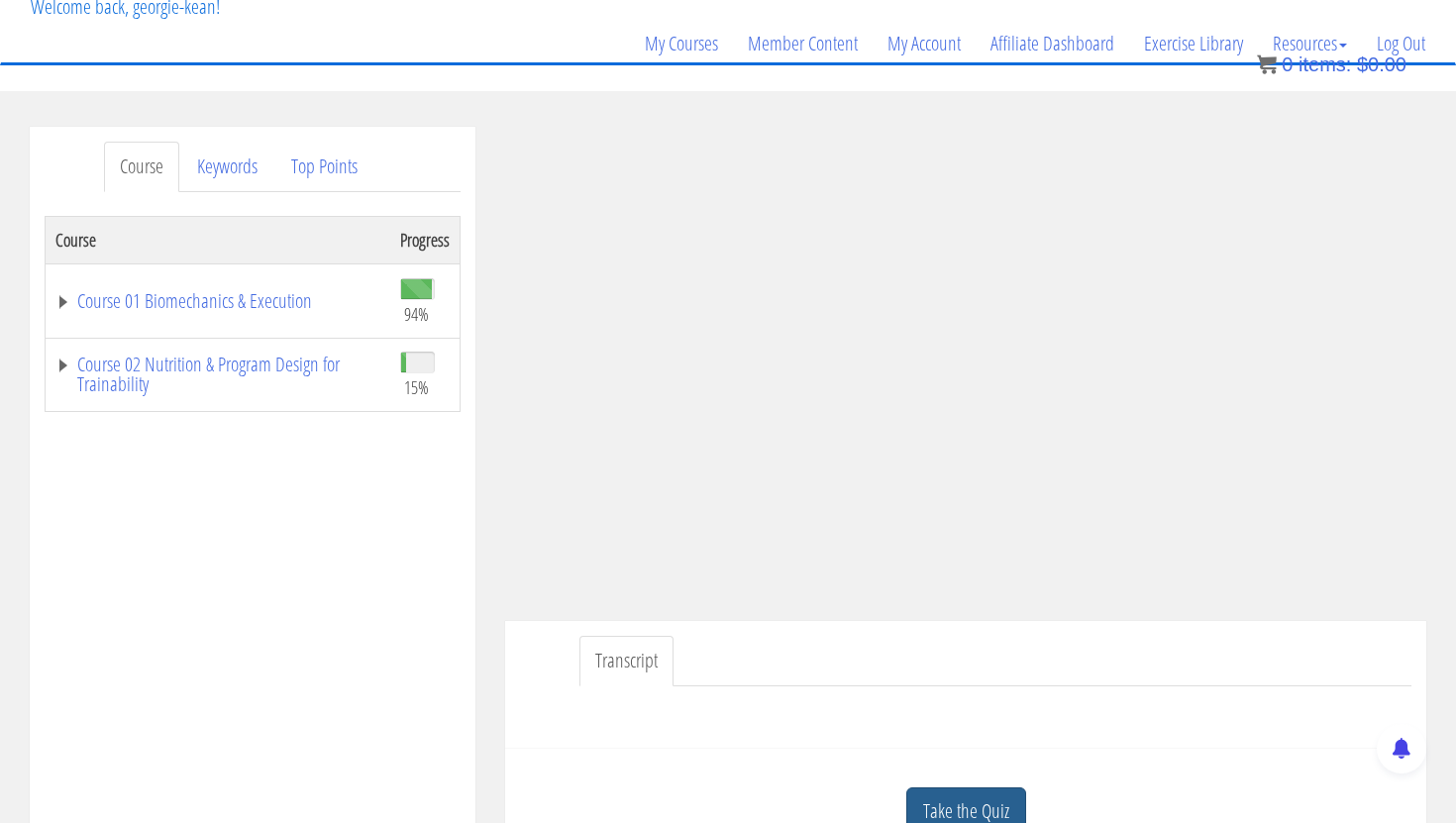click on "Take the Quiz" at bounding box center [966, 811] 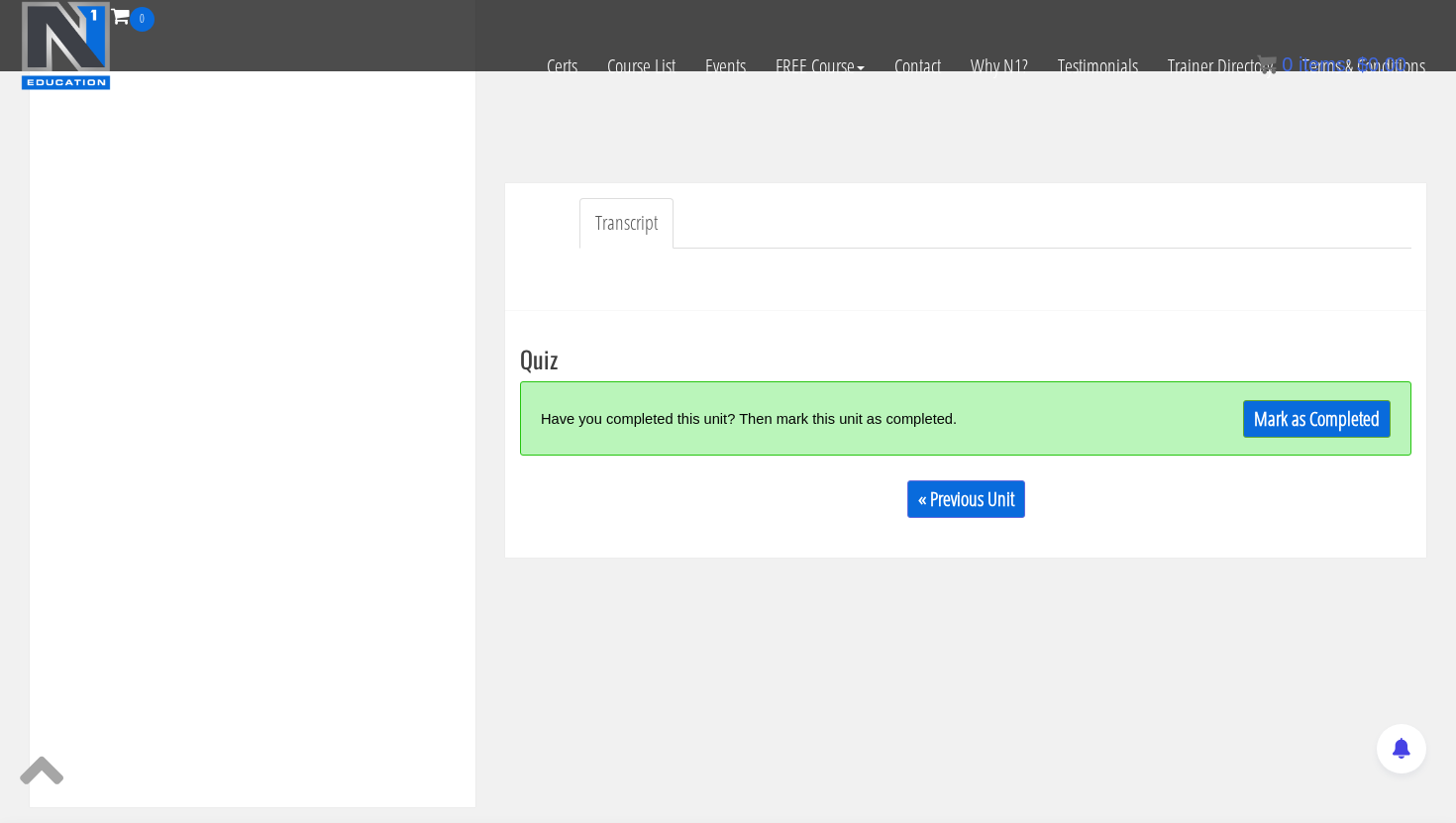 scroll, scrollTop: 464, scrollLeft: 0, axis: vertical 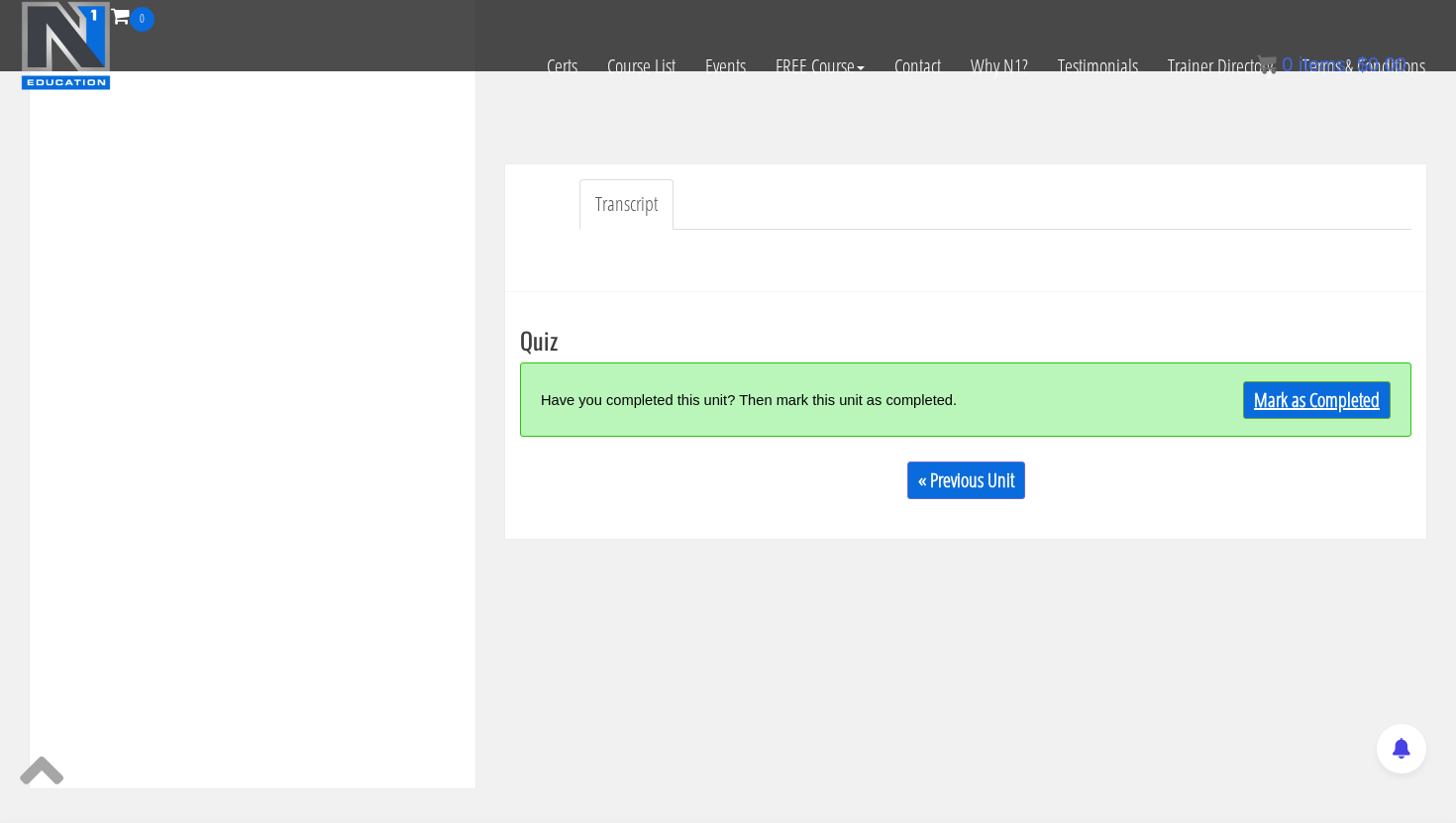 click on "Mark as Completed" at bounding box center (1316, 400) 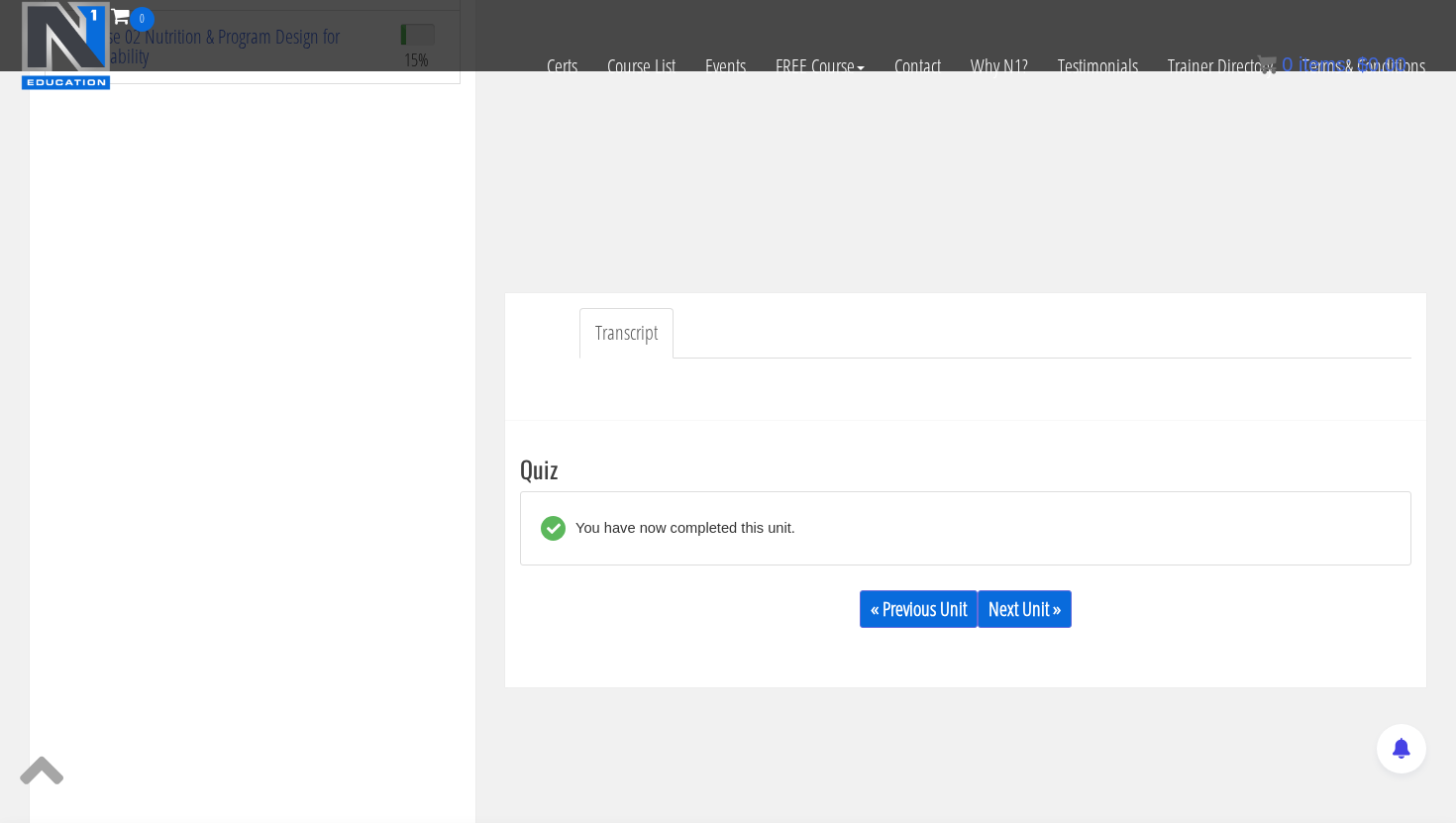 scroll, scrollTop: 364, scrollLeft: 0, axis: vertical 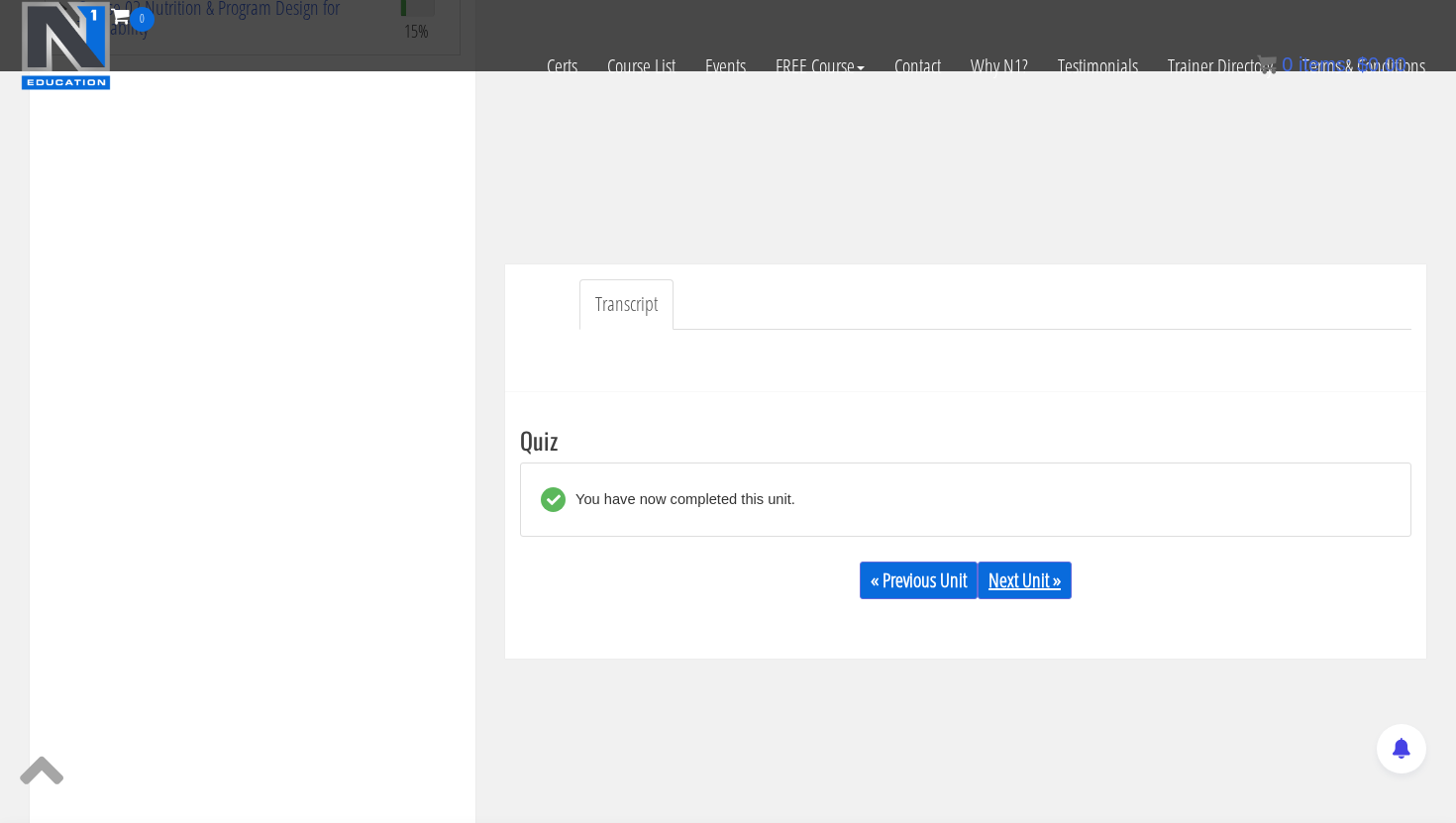 click on "Next Unit »" at bounding box center (1024, 580) 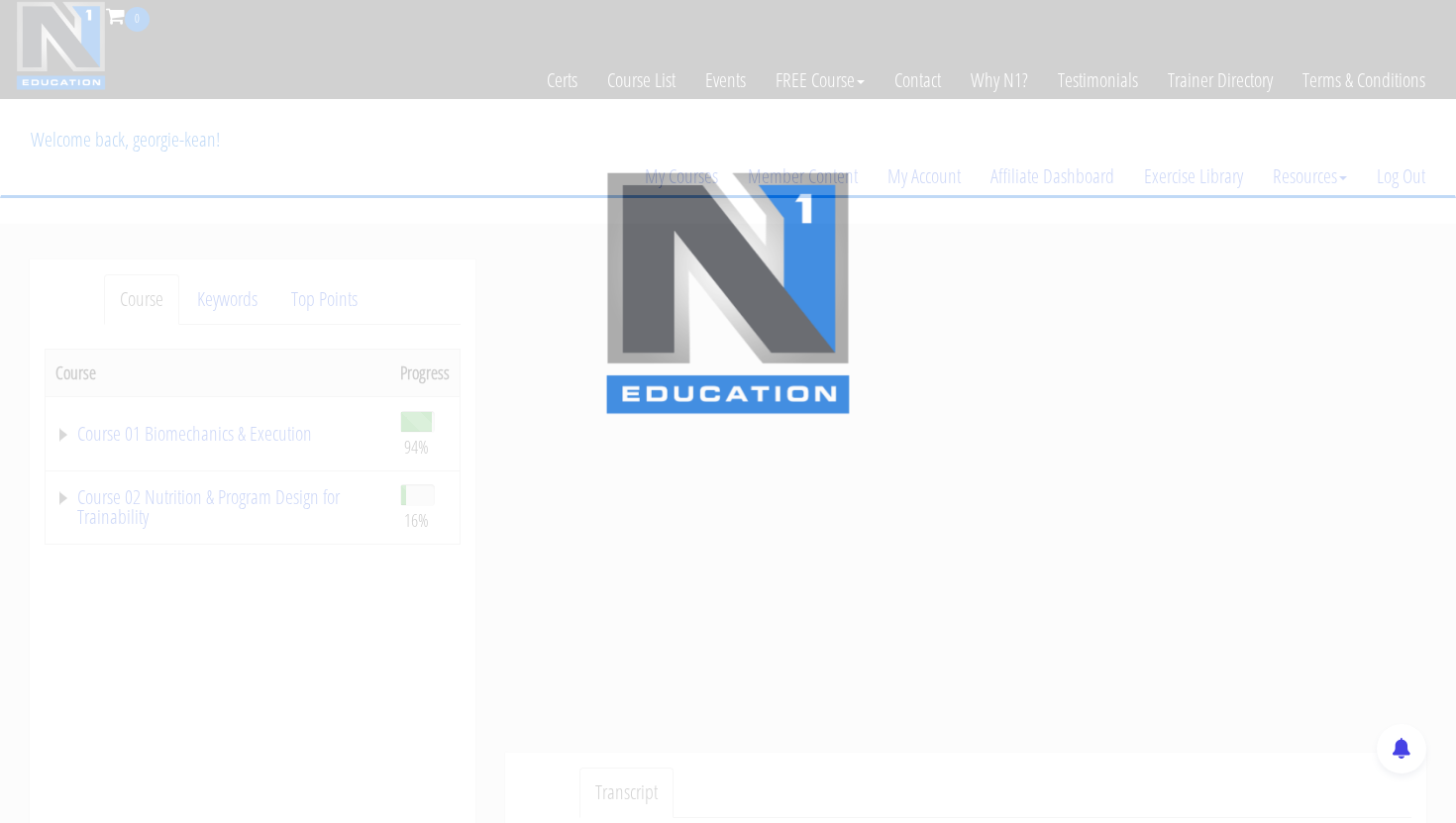 scroll, scrollTop: 0, scrollLeft: 0, axis: both 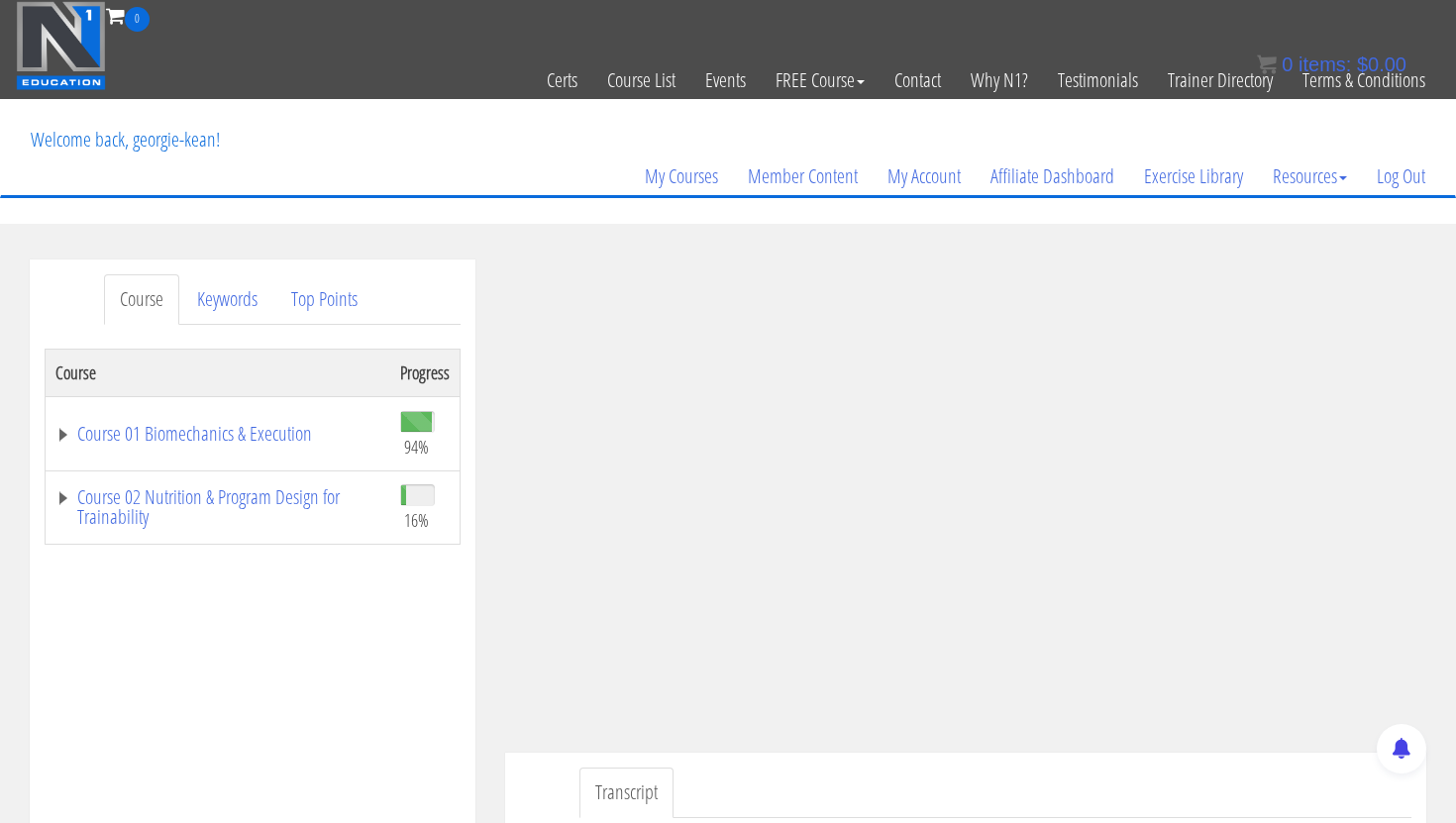 click on "Course Progress Course 01 Biomechanics & Execution
94%
Module 1
The Science of Reps
Unit 1
Introduction
Unit 2
Range of Motion
Unit 3
Tension
Unit 4
Training Goals
Unit 5
Importance of Reps
Unit 6
Resistance Curves
Unit 7
Moment Arms
Unit 8
Physics of Exercise
Unit 9
Momentum
Module 2
Functional Anatomy
Unit 1
Scapular Function Part 1" at bounding box center (253, 844) 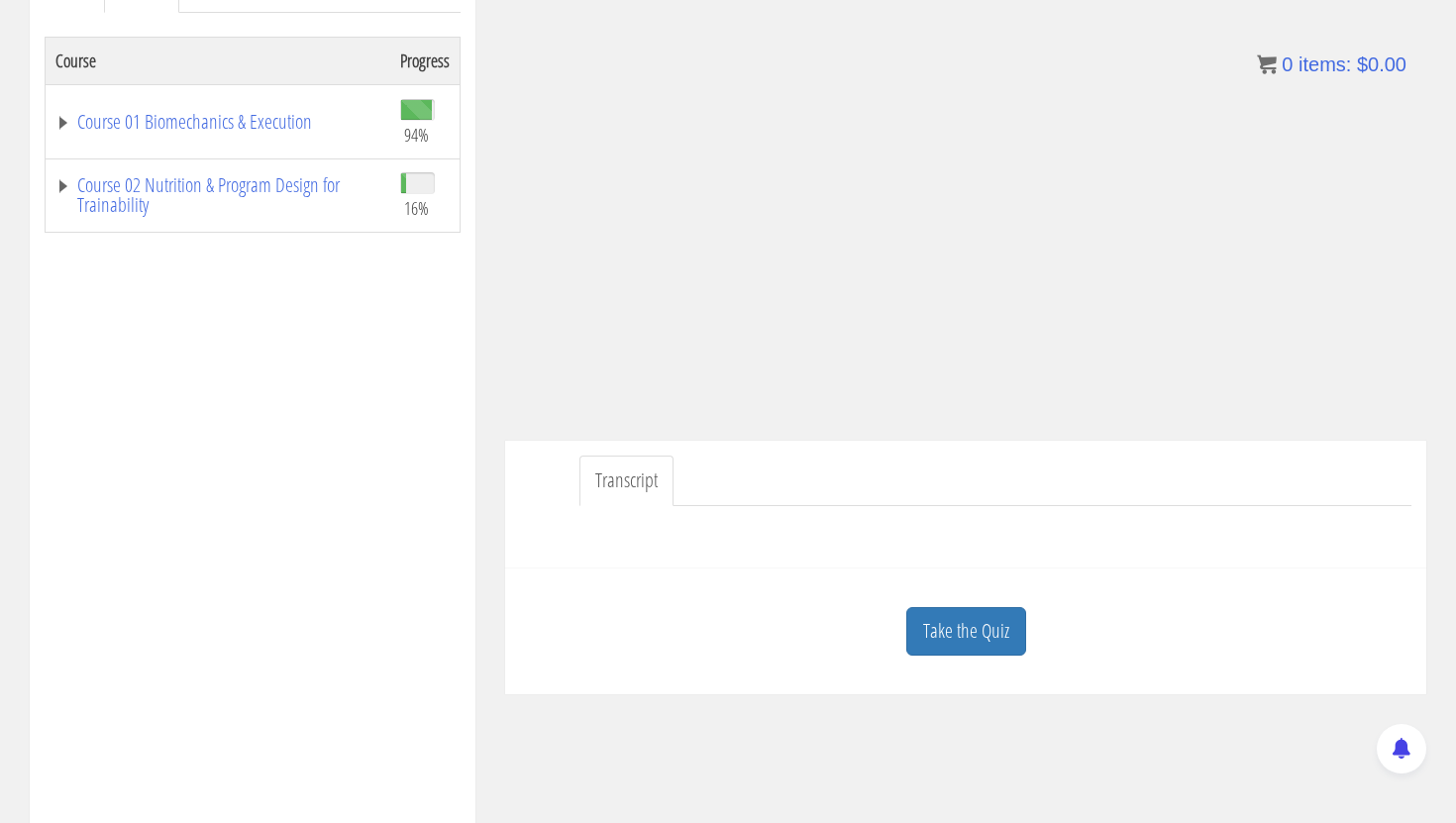 scroll, scrollTop: 327, scrollLeft: 0, axis: vertical 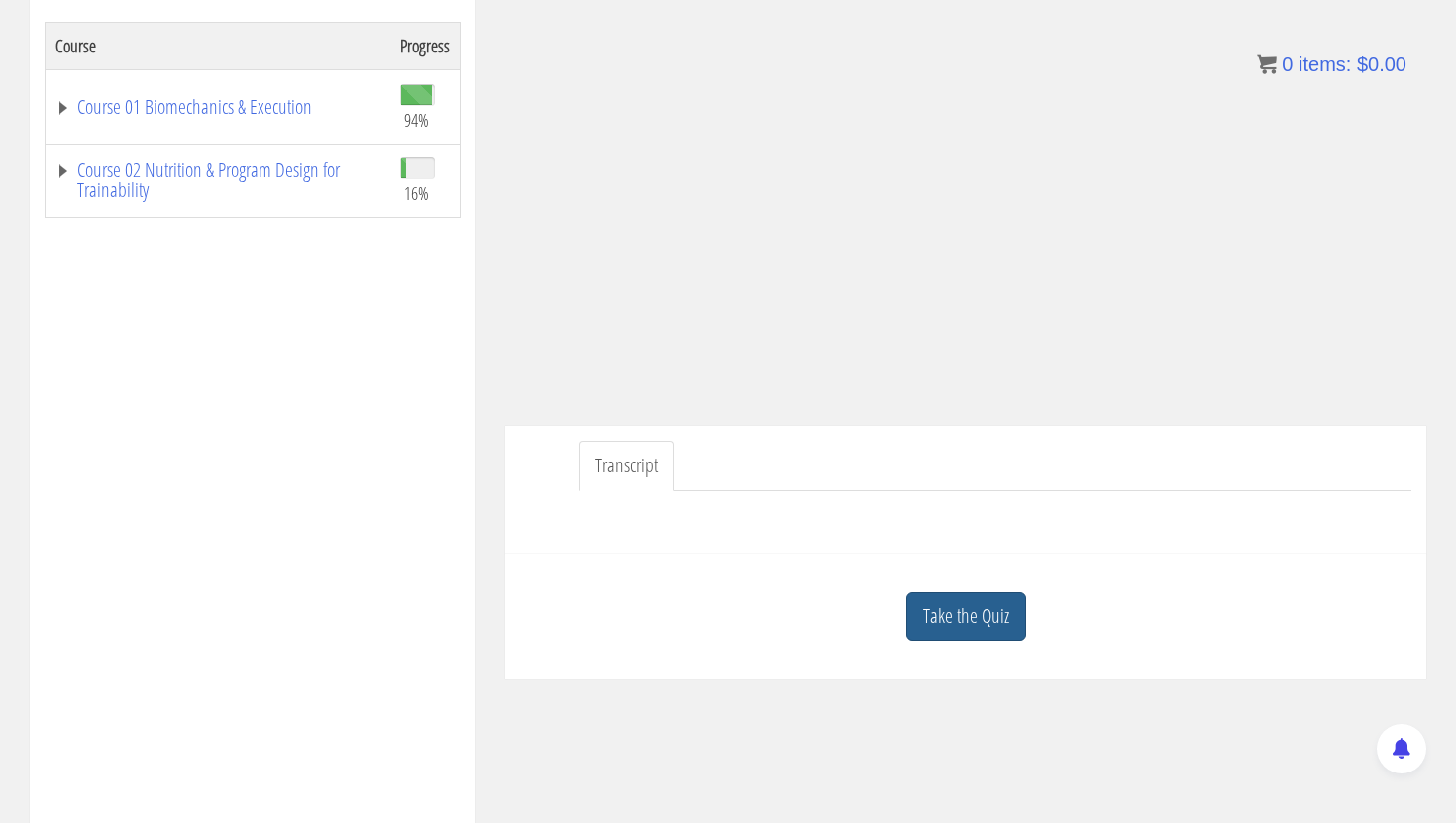 click on "Take the Quiz" at bounding box center (966, 616) 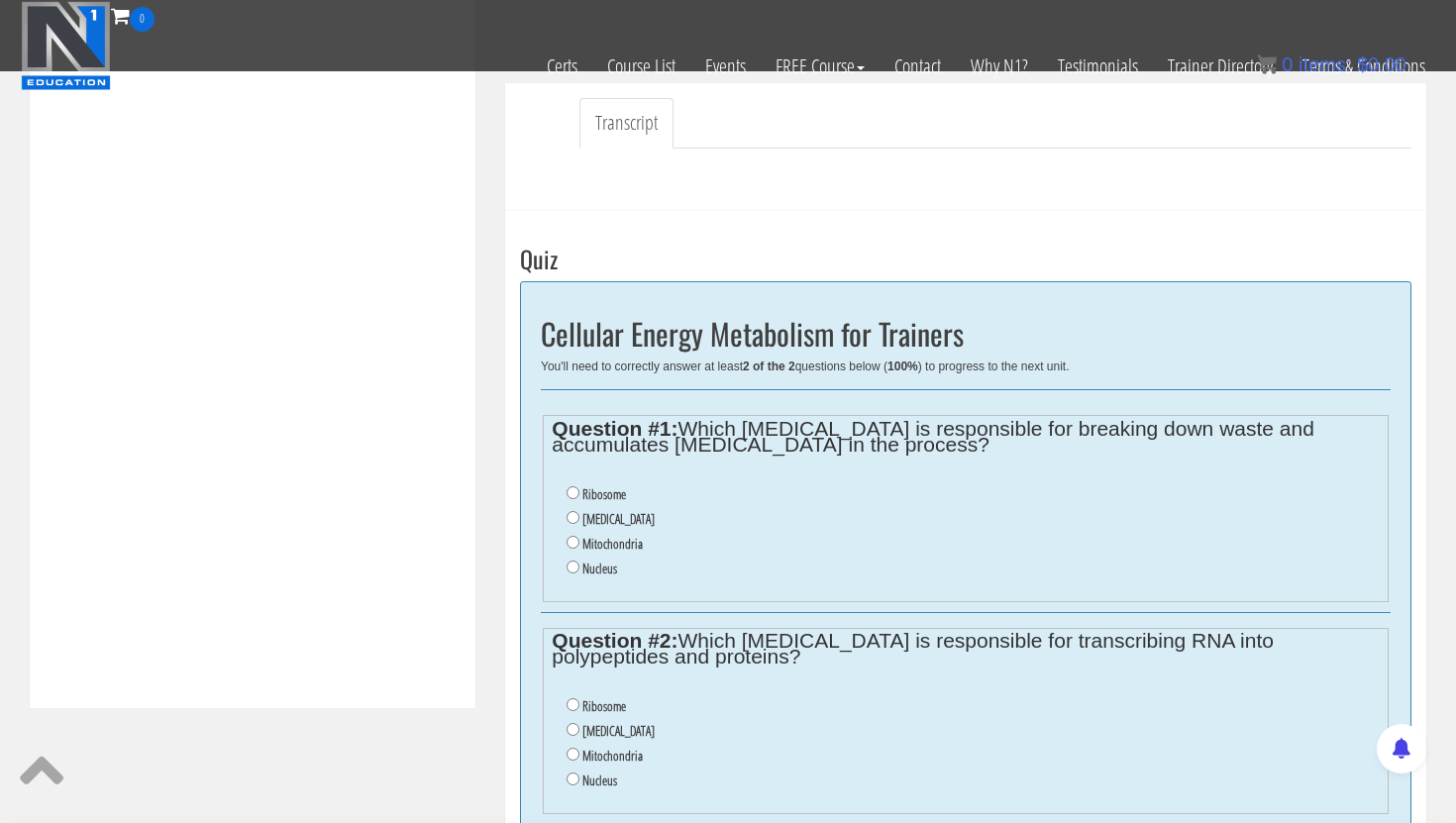 scroll, scrollTop: 555, scrollLeft: 0, axis: vertical 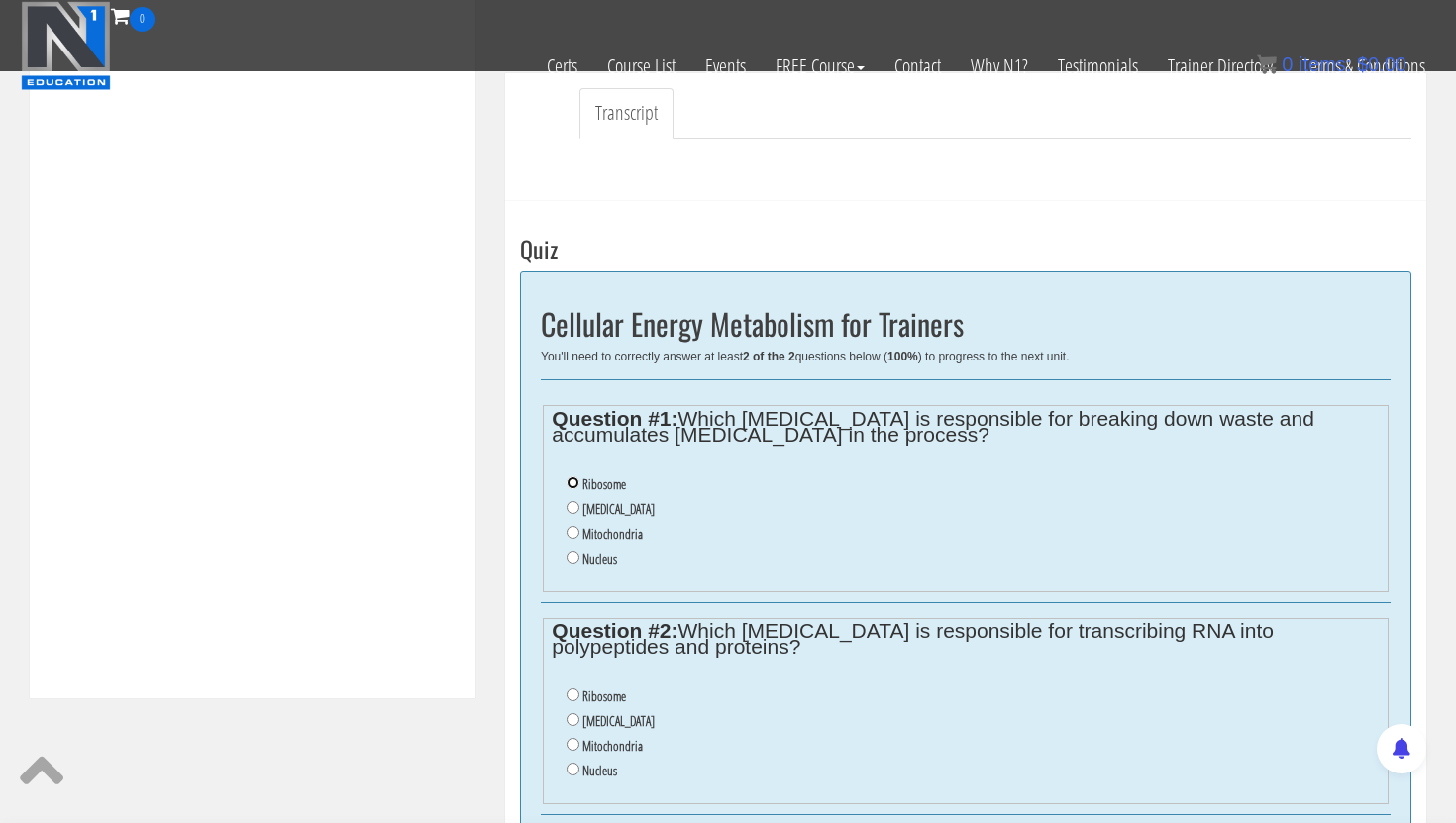 click on "Ribosome" at bounding box center (572, 482) 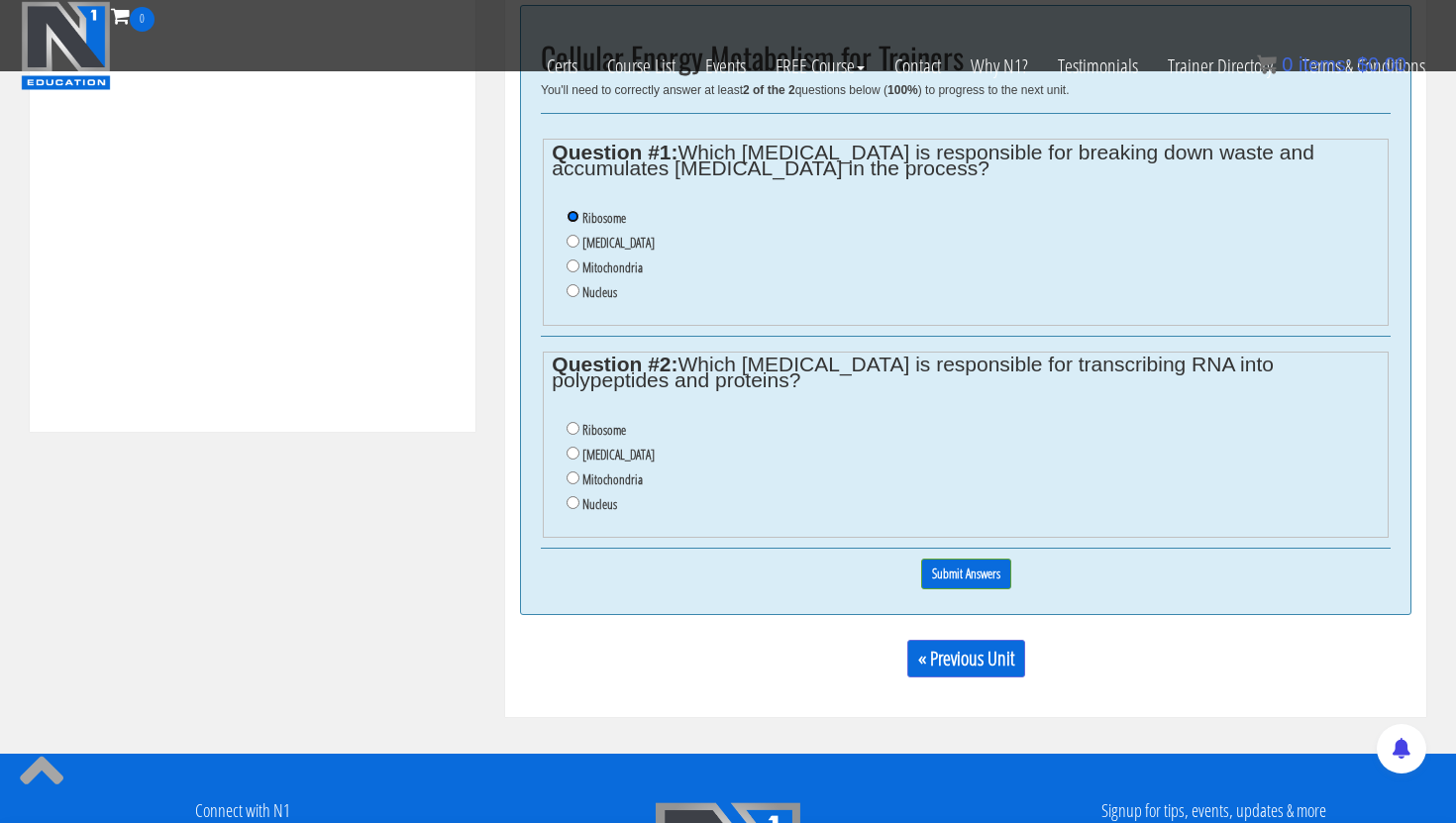 scroll, scrollTop: 875, scrollLeft: 0, axis: vertical 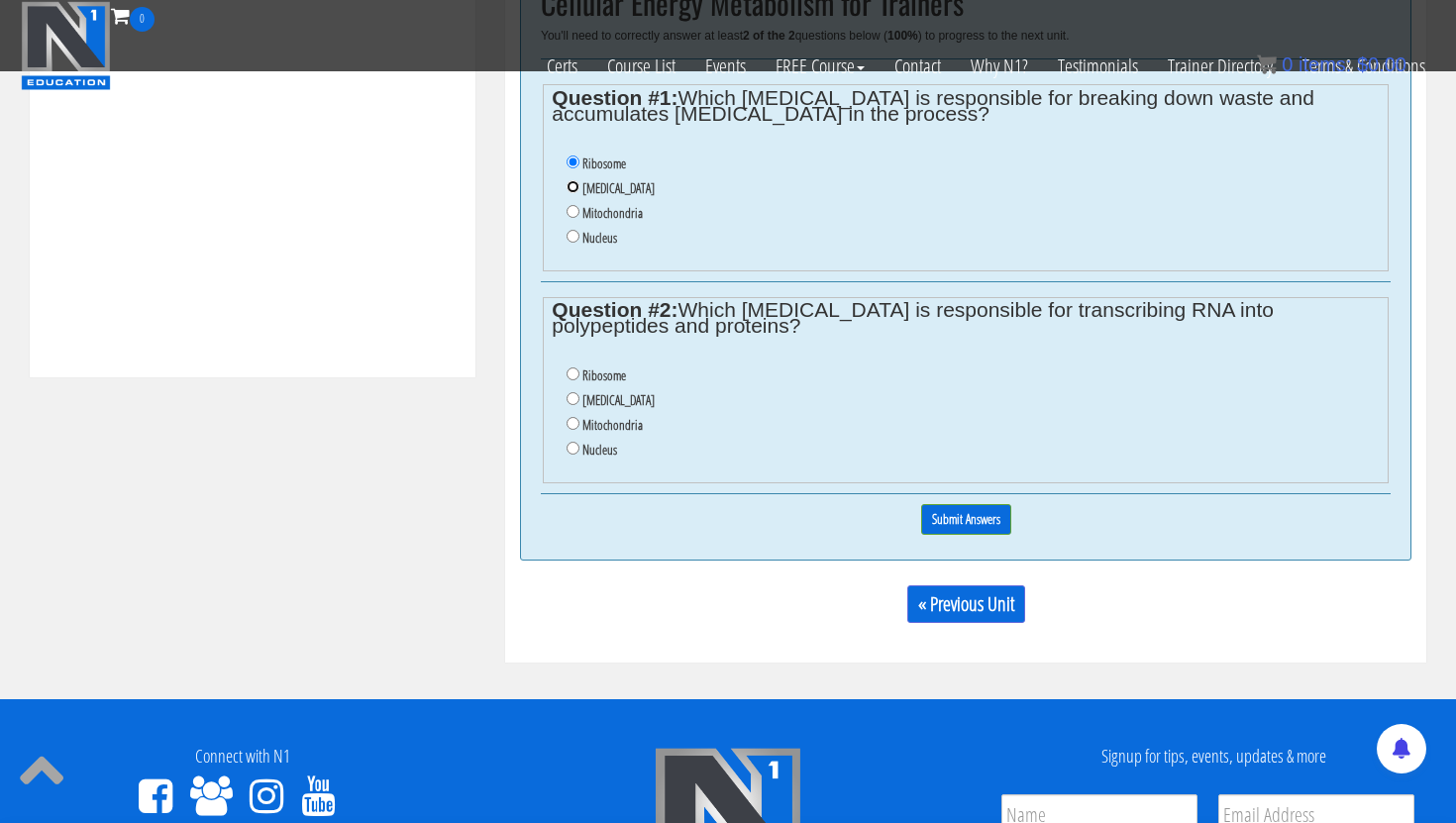 click on "Lysosome" at bounding box center [572, 186] 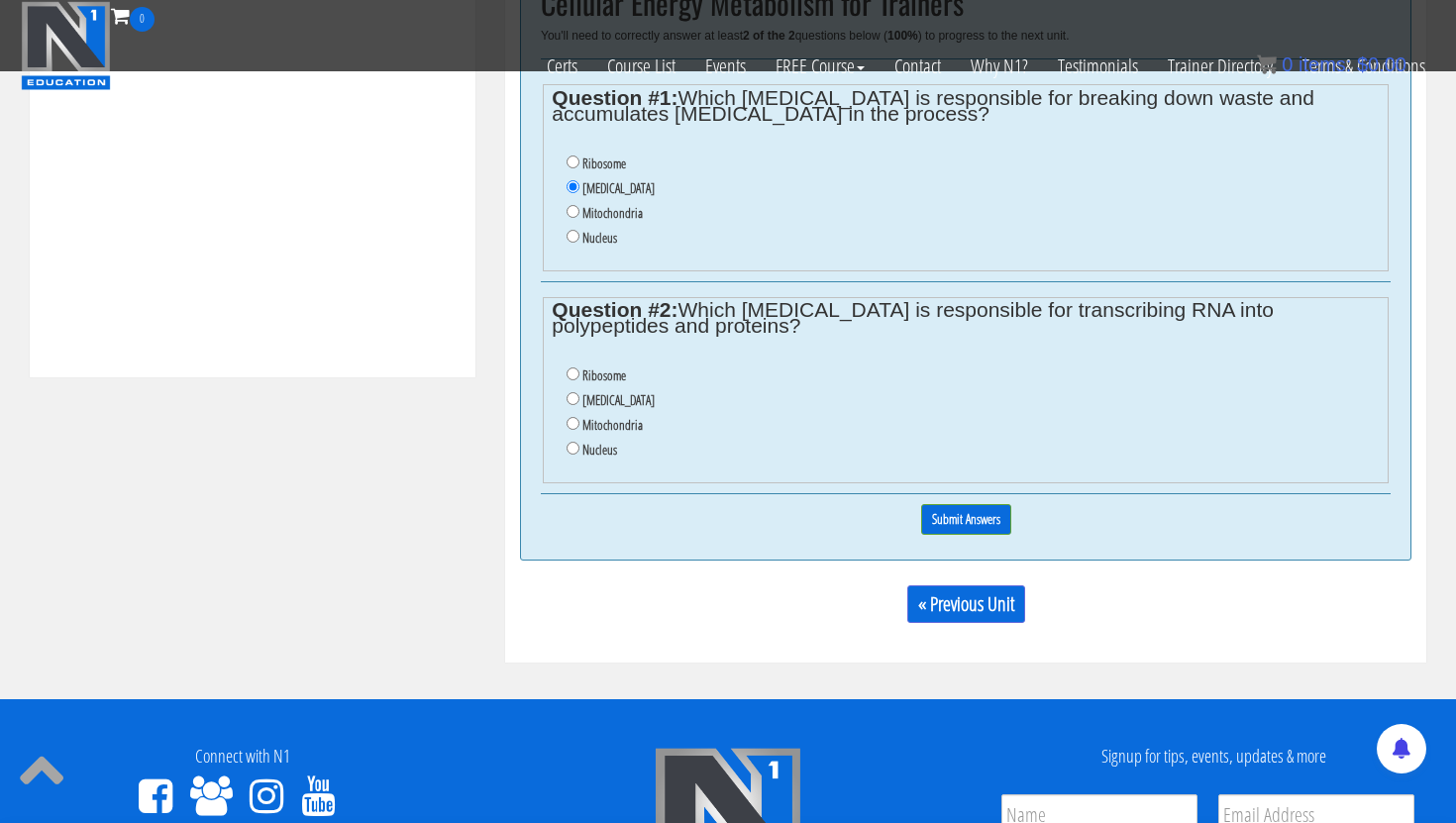 click on "Course Progress Course 01 Biomechanics & Execution
94%
Module 1
The Science of Reps
Unit 1
Introduction
Unit 2
Range of Motion
Unit 3
Tension
Unit 4
Training Goals
Unit 5
Importance of Reps
Unit 6
Resistance Curves
Unit 7
Moment Arms
Unit 8
Physics of Exercise
Unit 9
Momentum
Module 2
Functional Anatomy
Unit 1
Scapular Function Part 1" at bounding box center [253, -156] 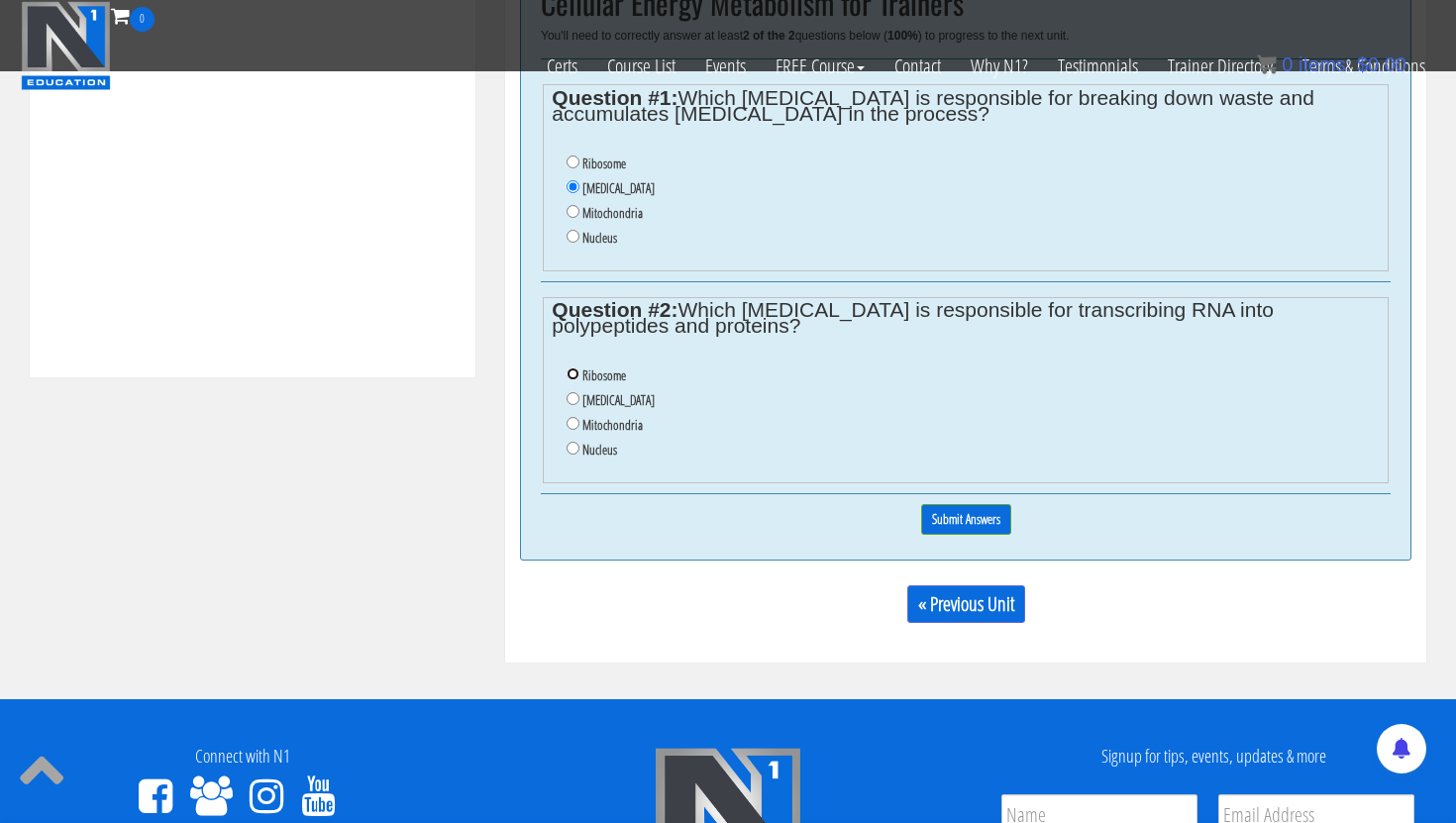 click on "Ribosome" at bounding box center (572, 373) 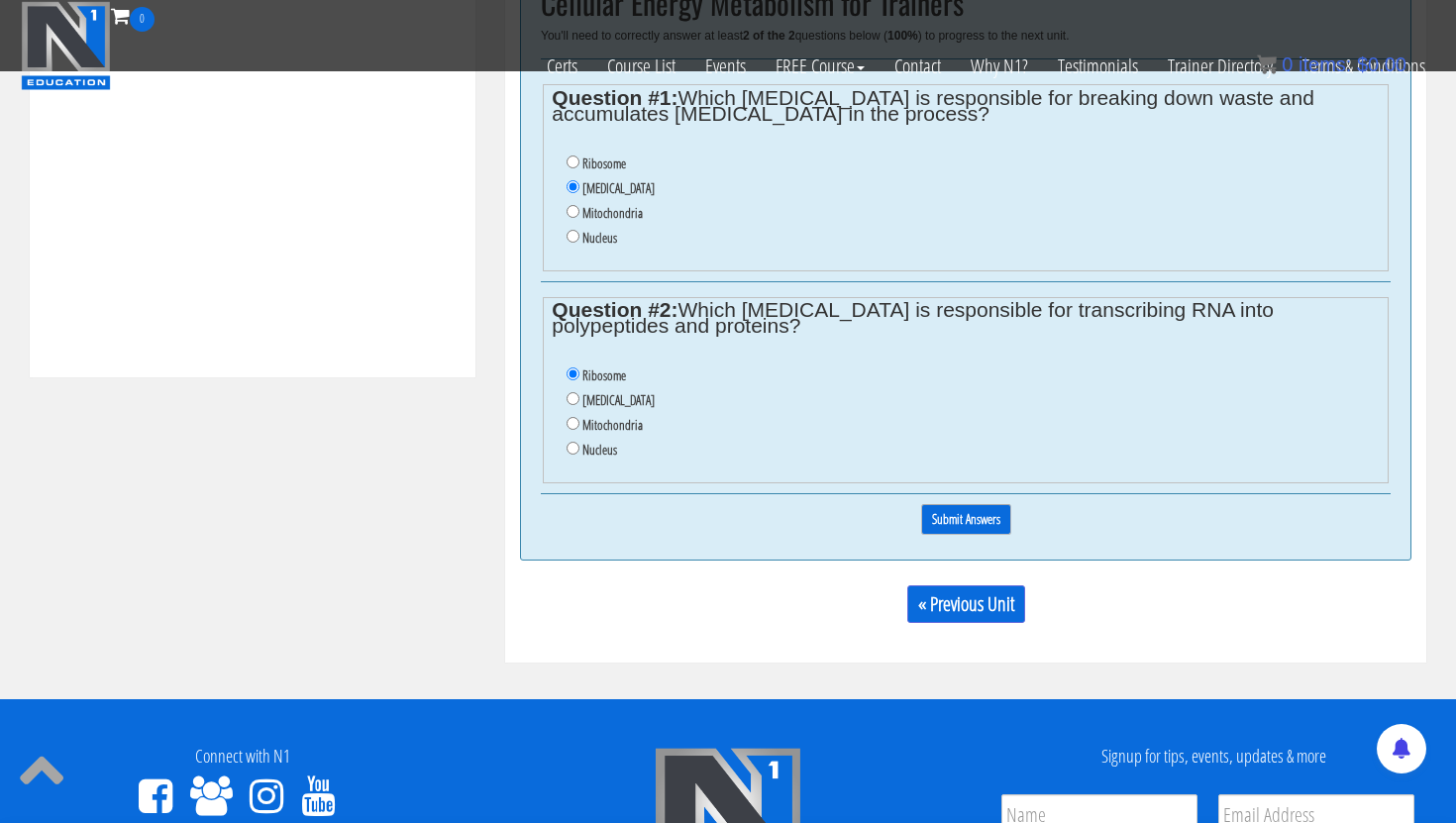 click on "Submit Answers" at bounding box center [966, 519] 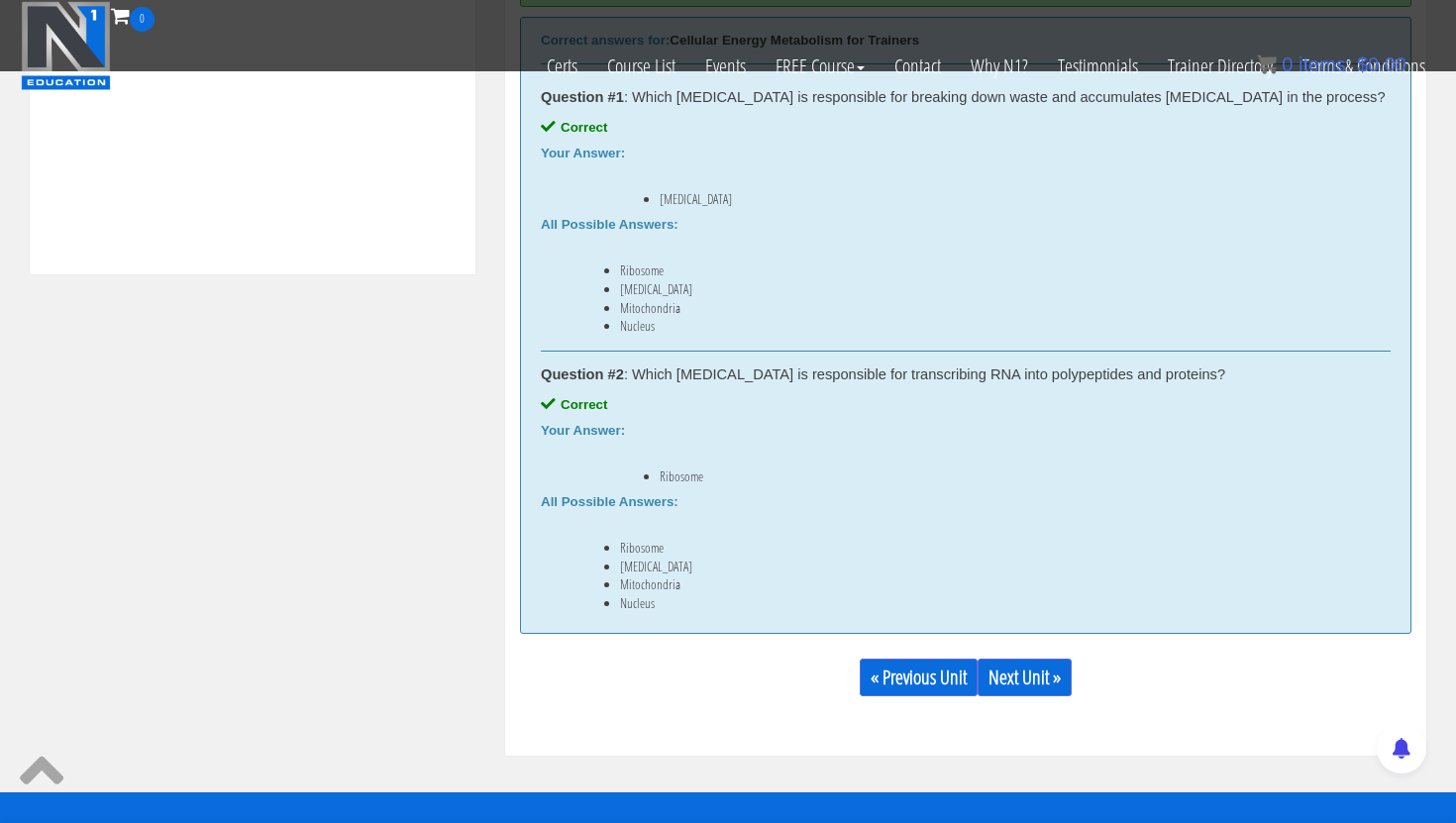 scroll, scrollTop: 979, scrollLeft: 0, axis: vertical 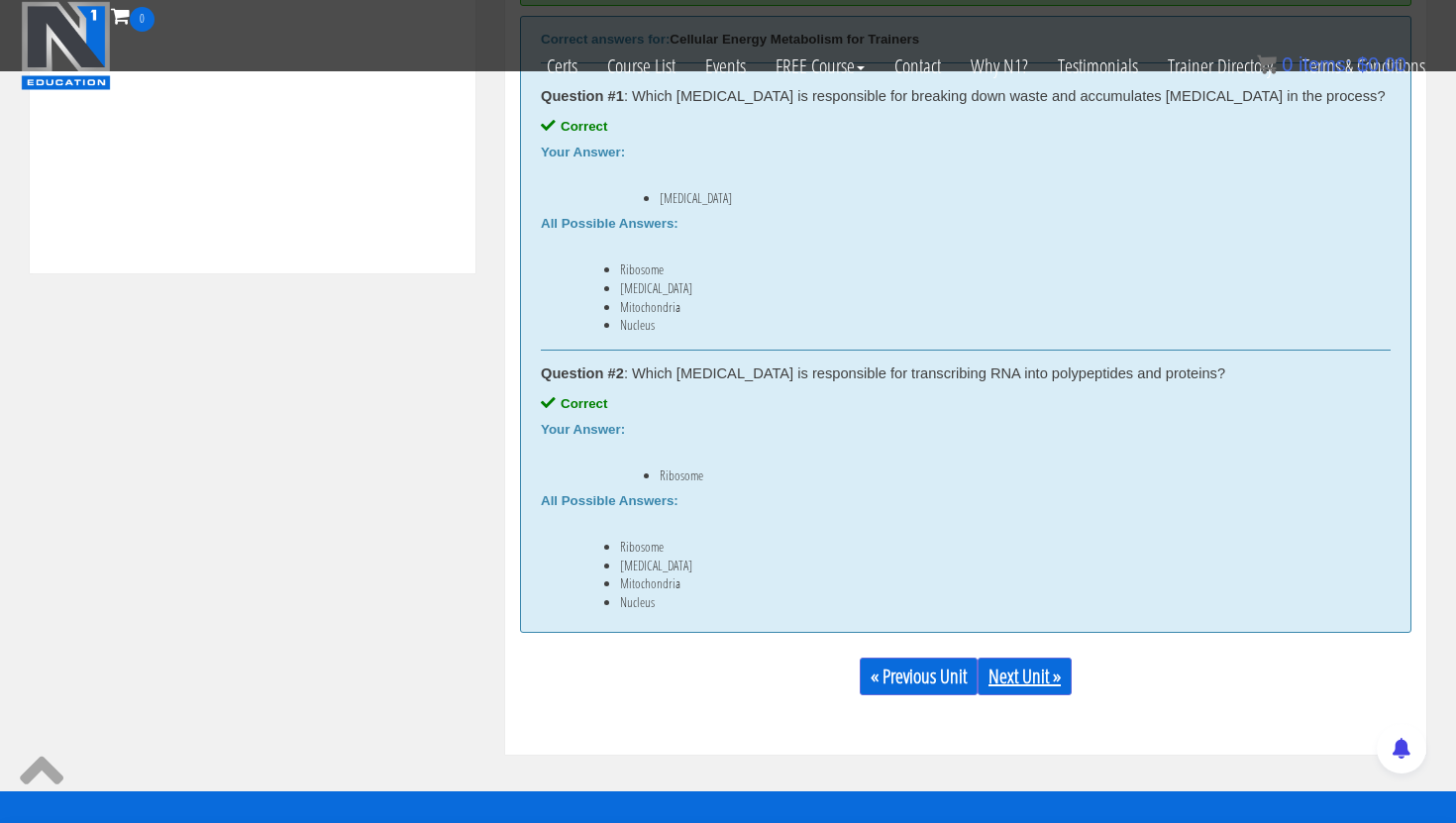click on "Next Unit »" at bounding box center [1024, 676] 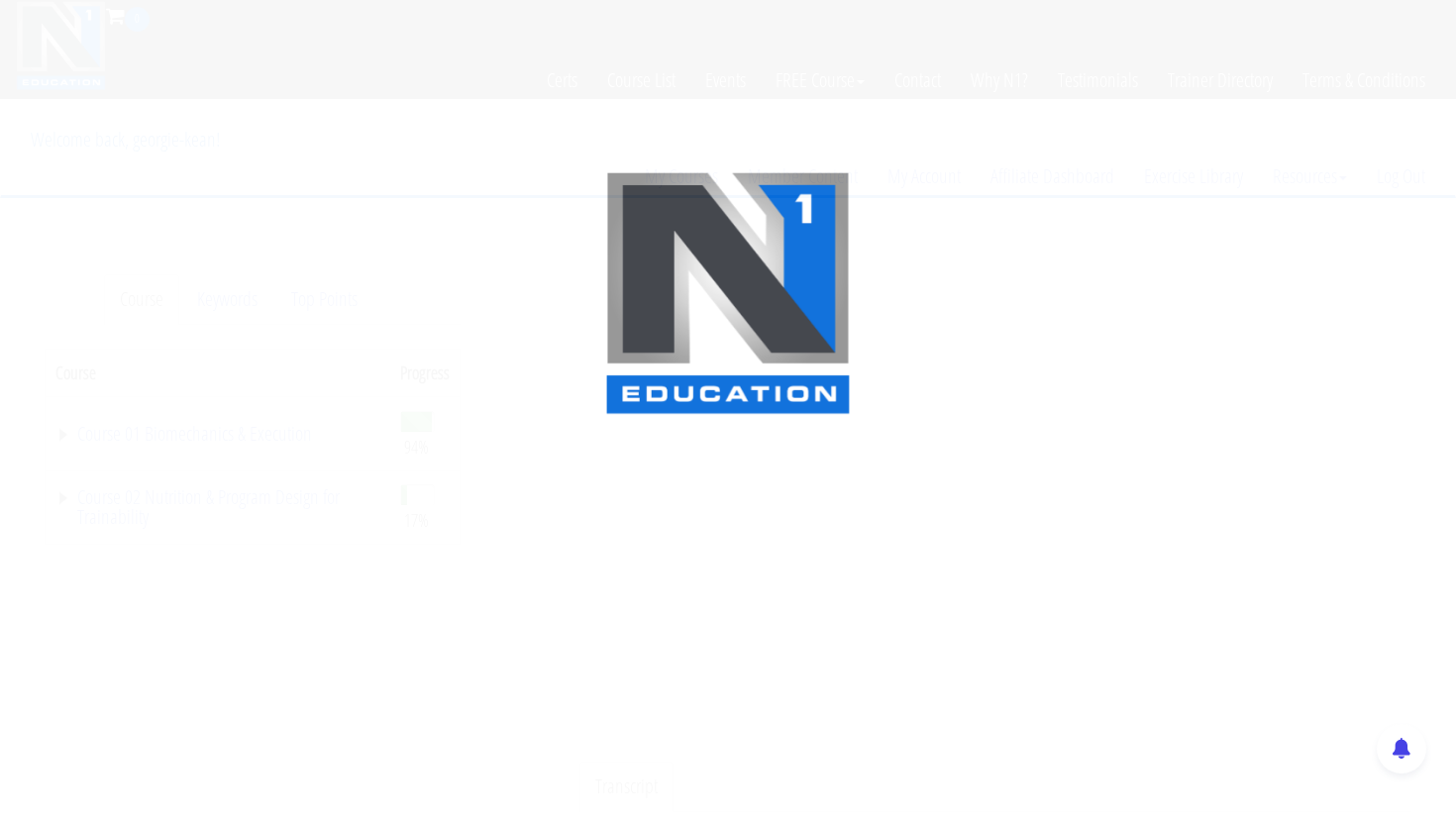 scroll, scrollTop: 0, scrollLeft: 0, axis: both 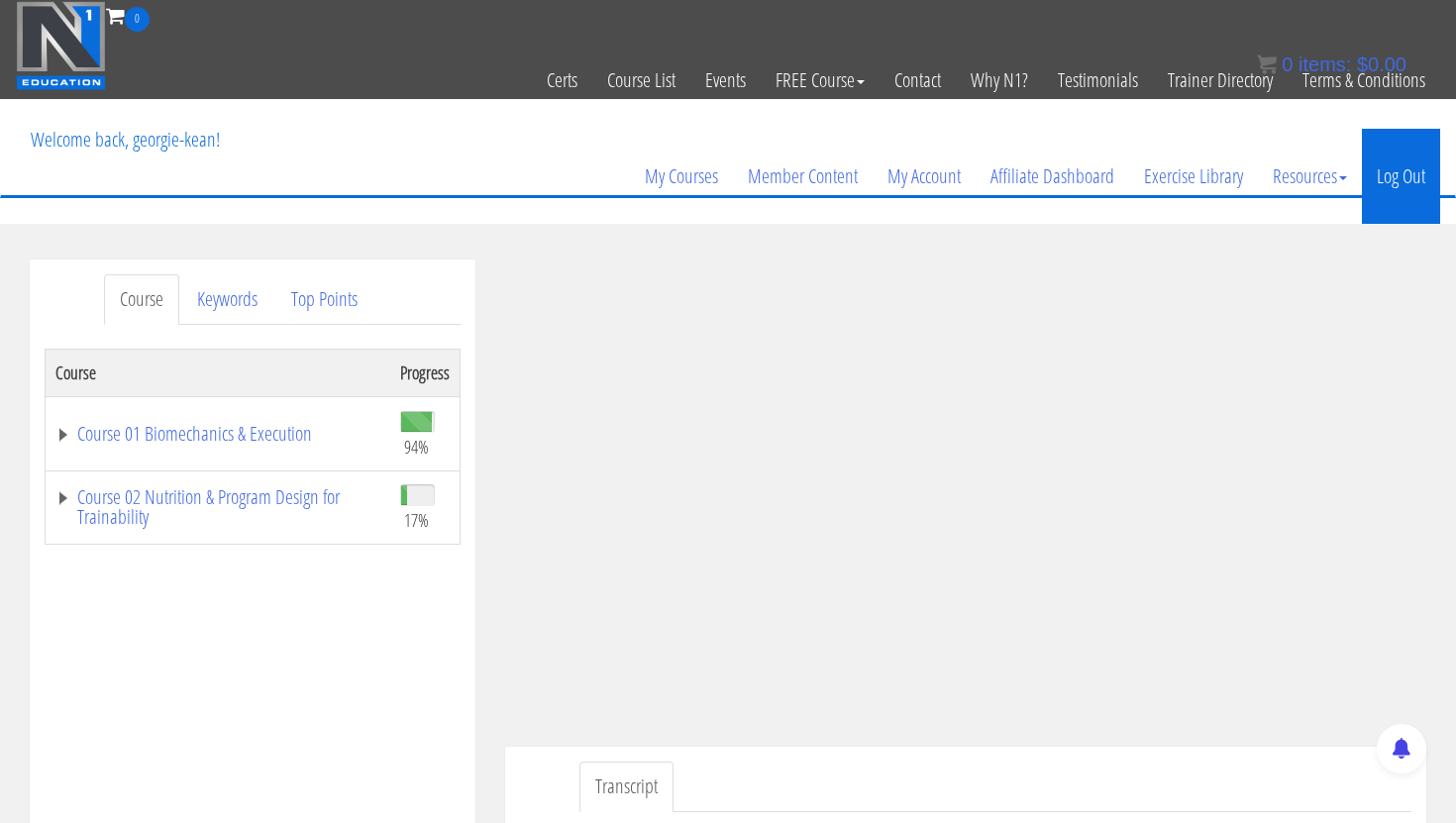 click on "Log Out" at bounding box center (1401, 176) 